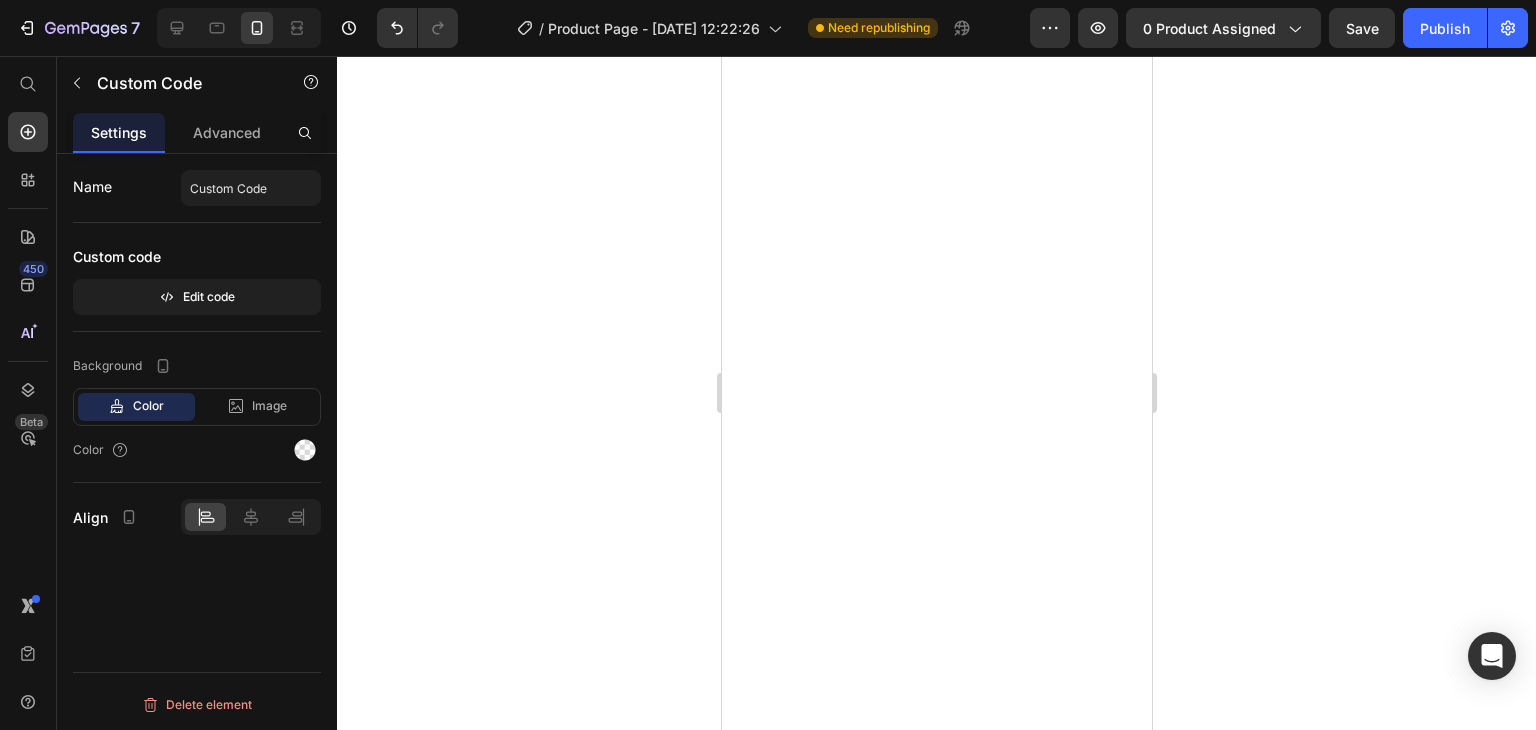 scroll, scrollTop: 0, scrollLeft: 0, axis: both 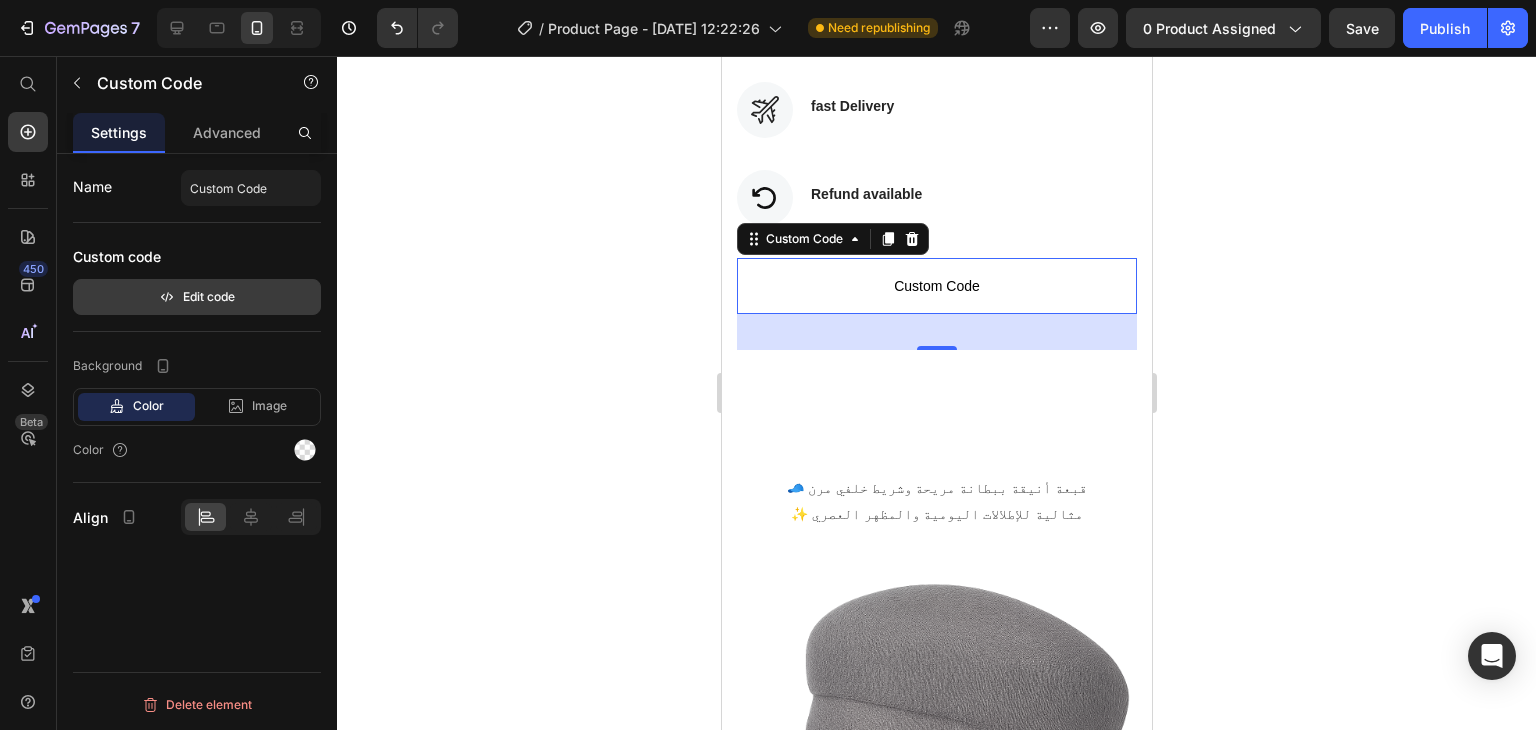 click on "Edit code" at bounding box center [197, 297] 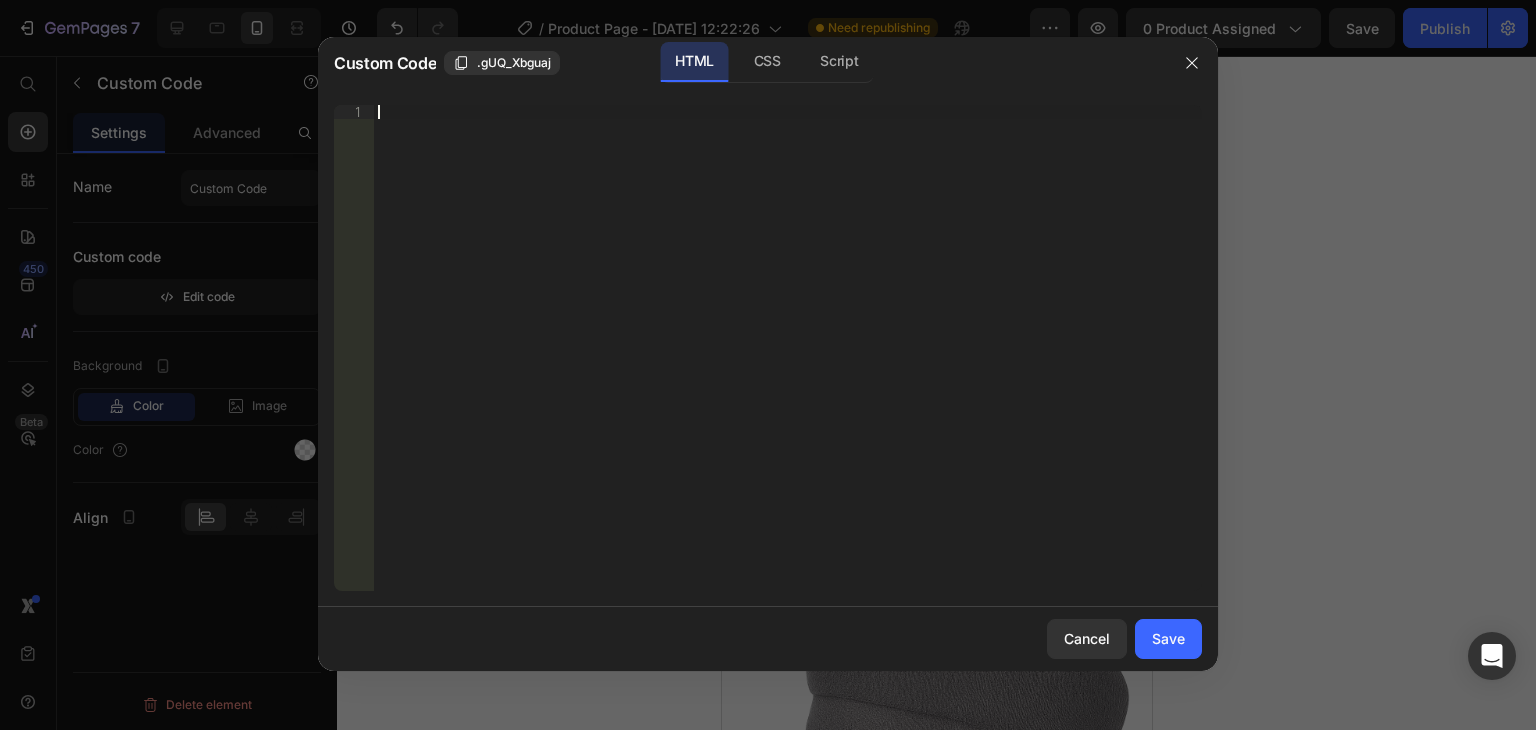paste on "<div id="lfcod-form-section"></div>" 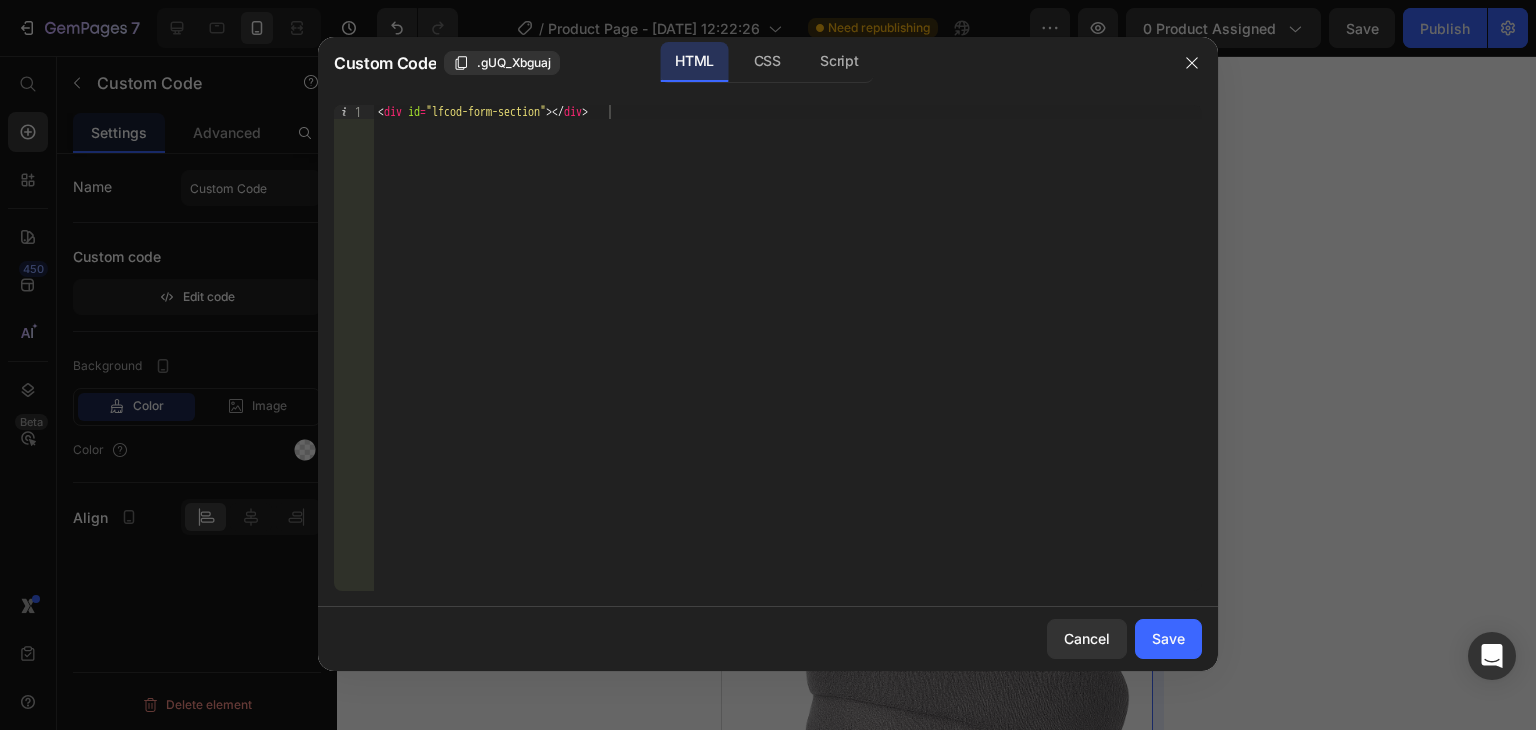 click on "Save" at bounding box center (1168, 638) 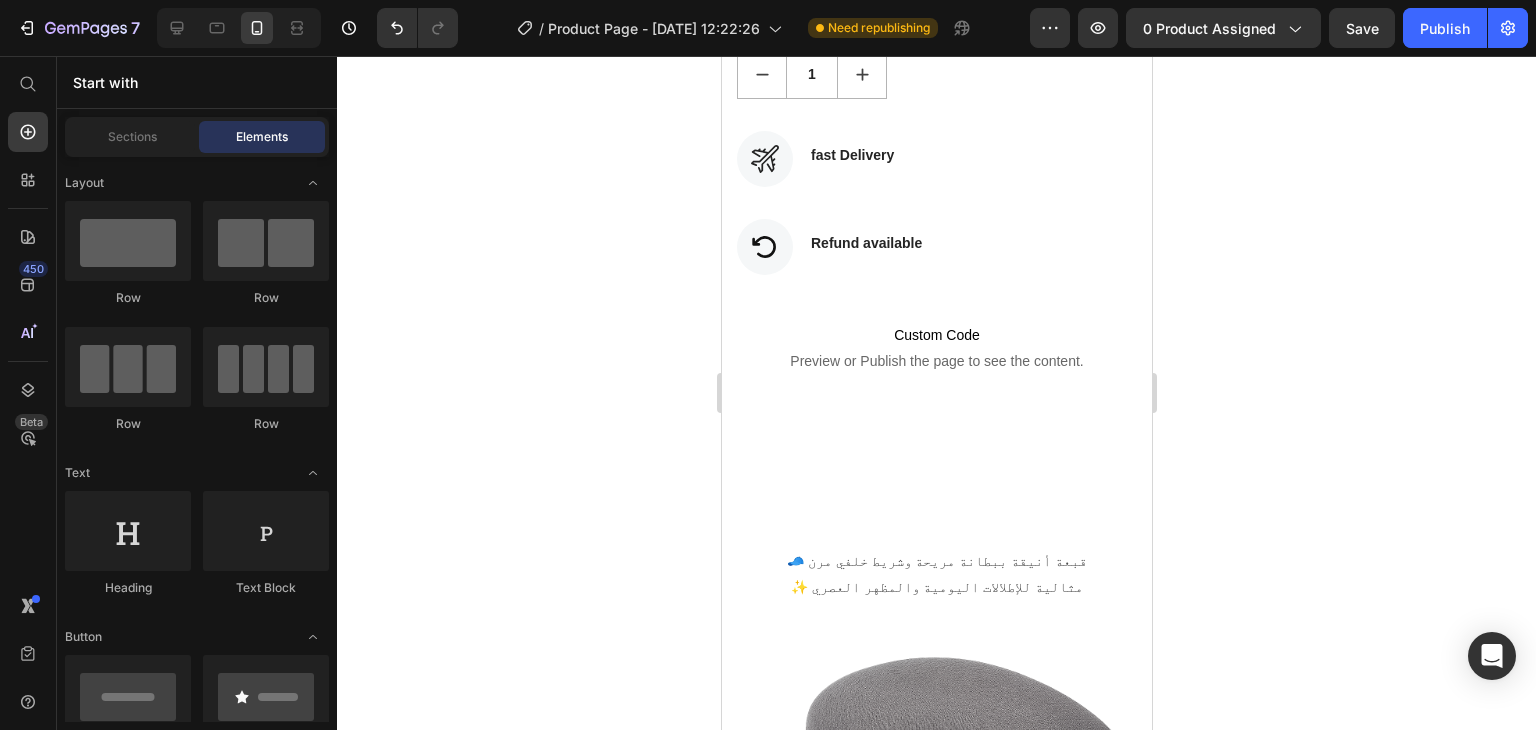 scroll, scrollTop: 1334, scrollLeft: 0, axis: vertical 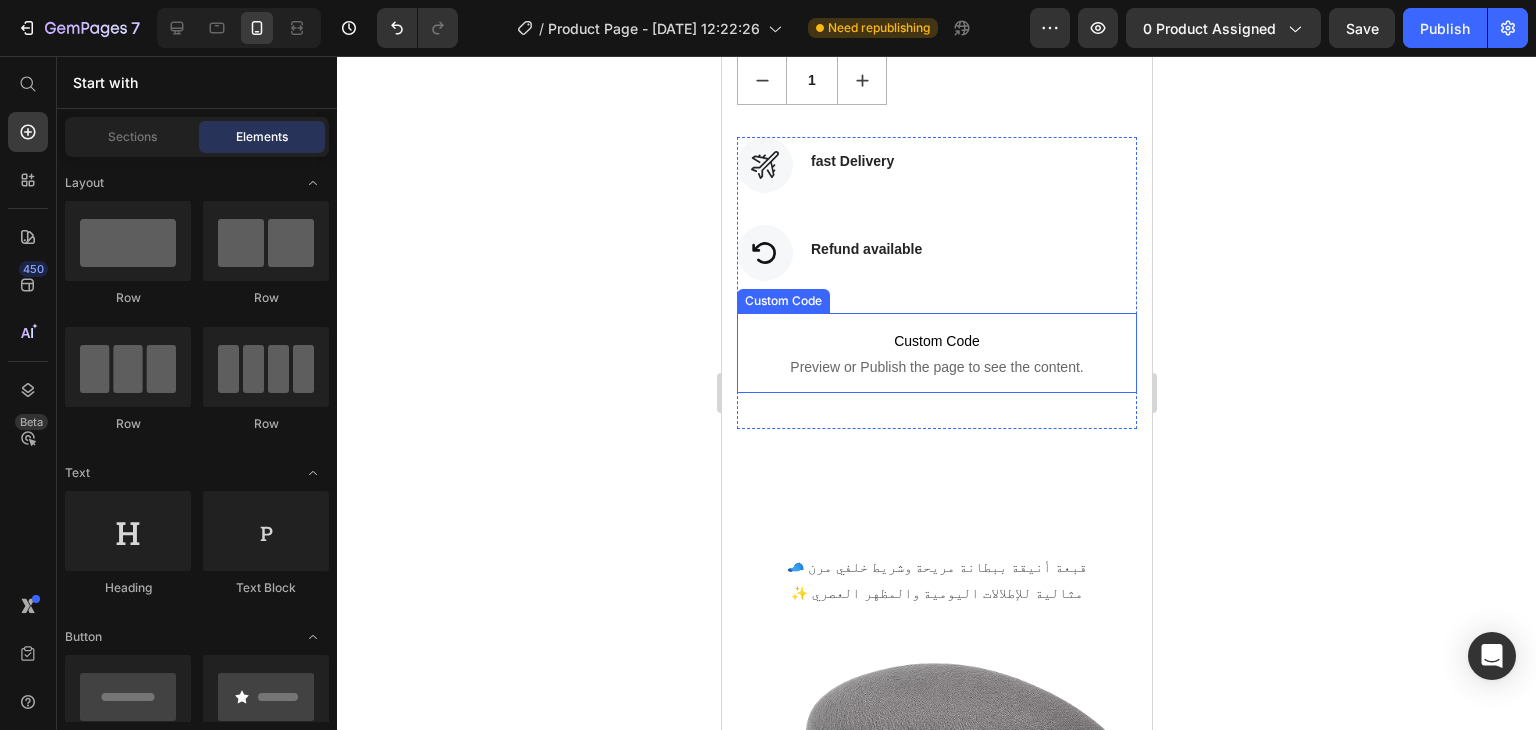 click on "Custom Code" at bounding box center (936, 341) 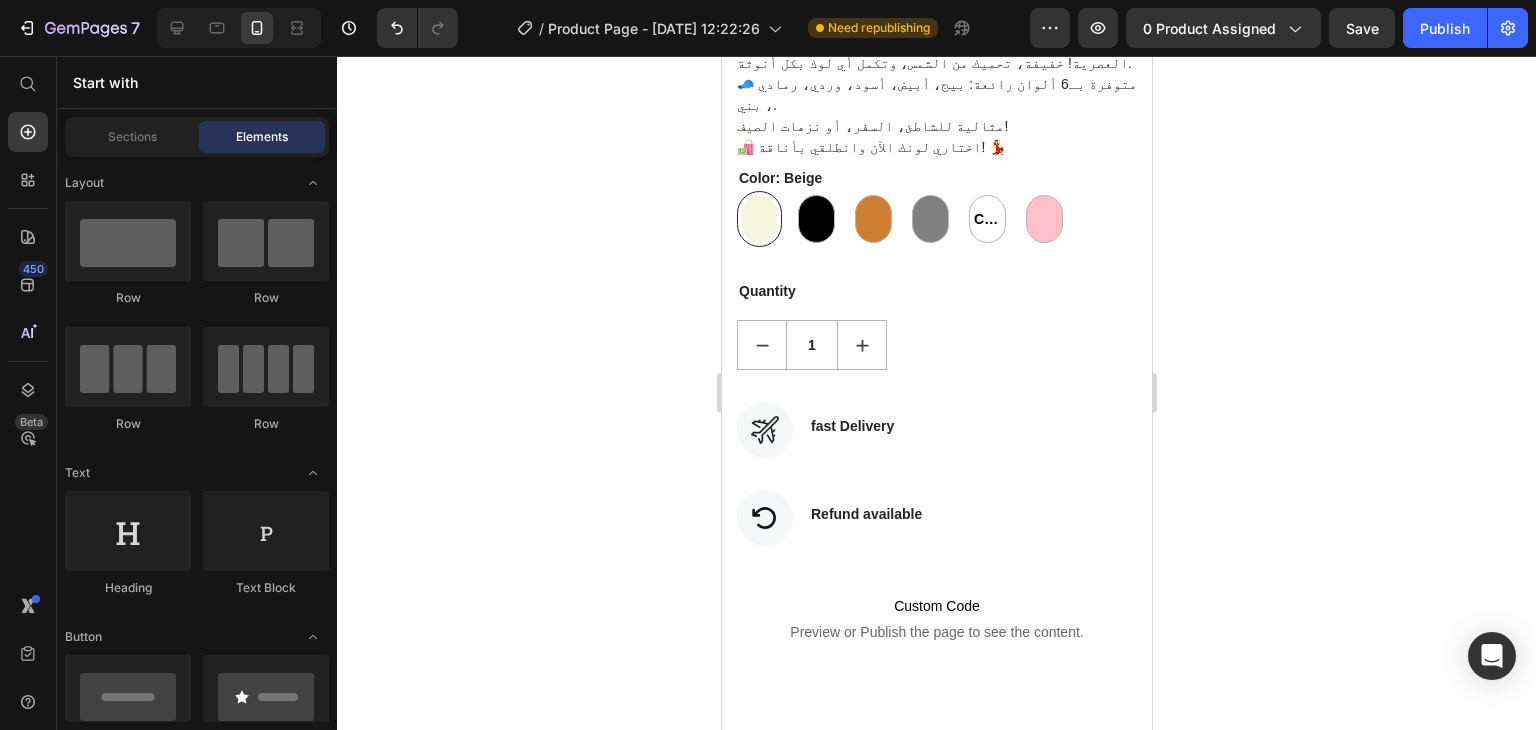scroll, scrollTop: 918, scrollLeft: 0, axis: vertical 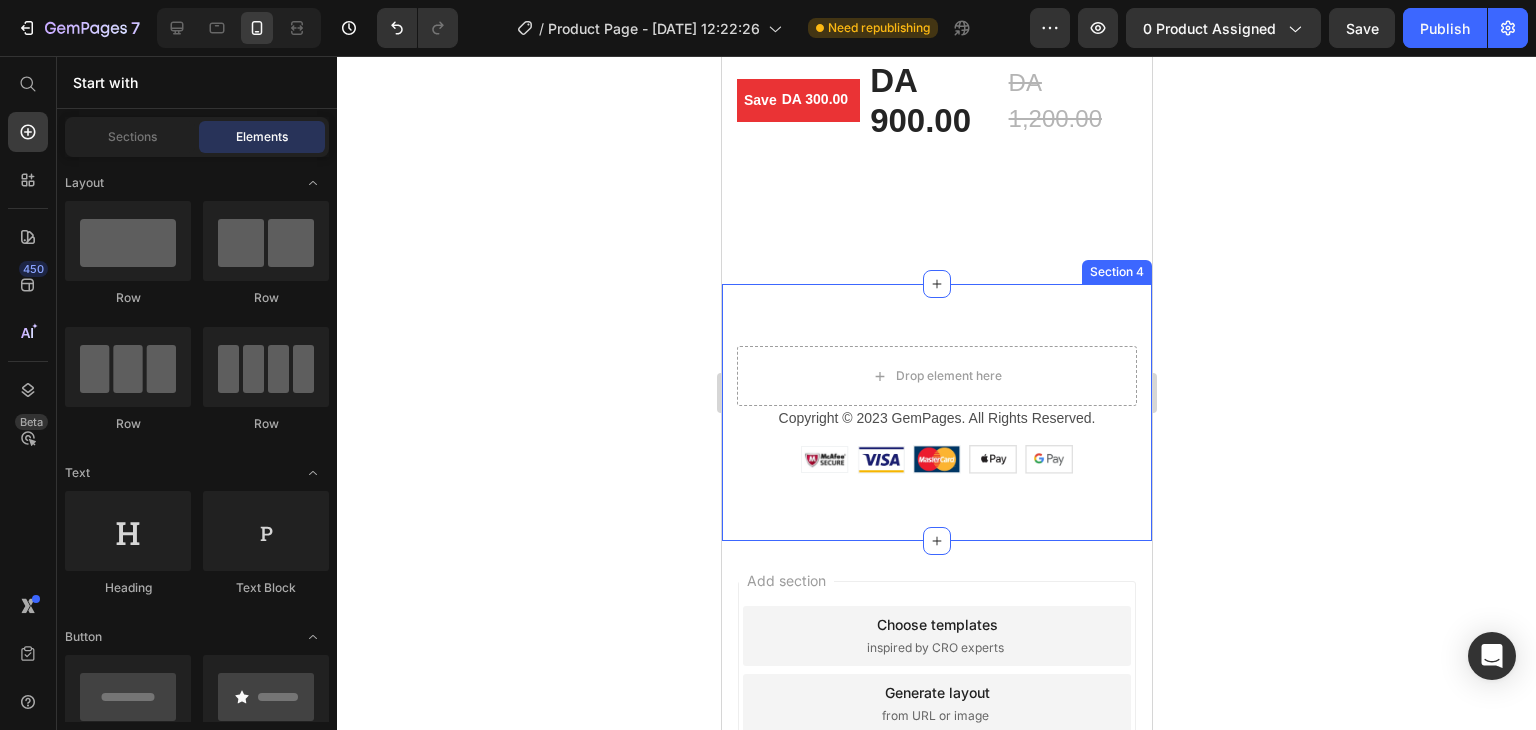 click on "Drop element here Copyright © 2023 GemPages. All Rights Reserved. Text block Image Image Image Image Image Row Row Section 4" at bounding box center [936, 412] 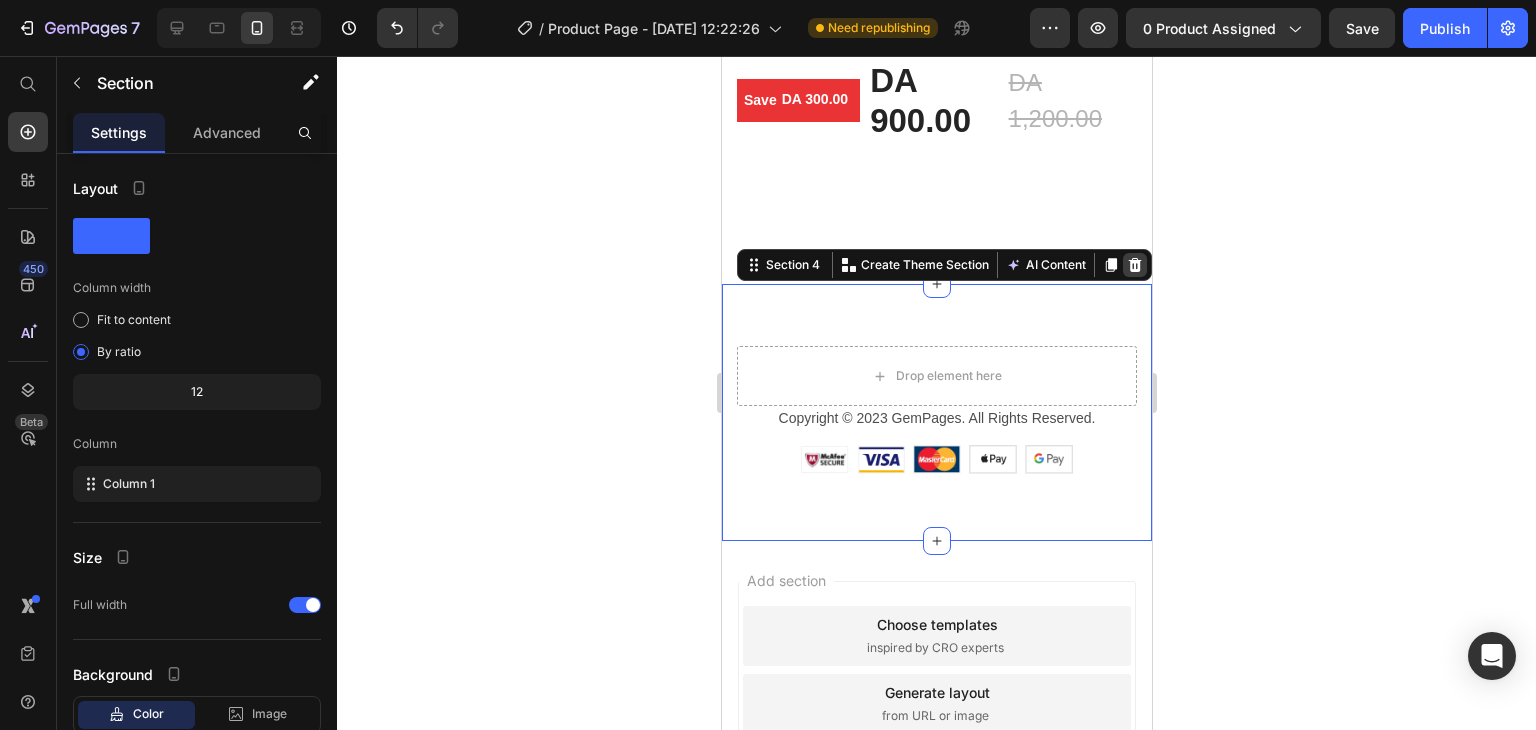 click 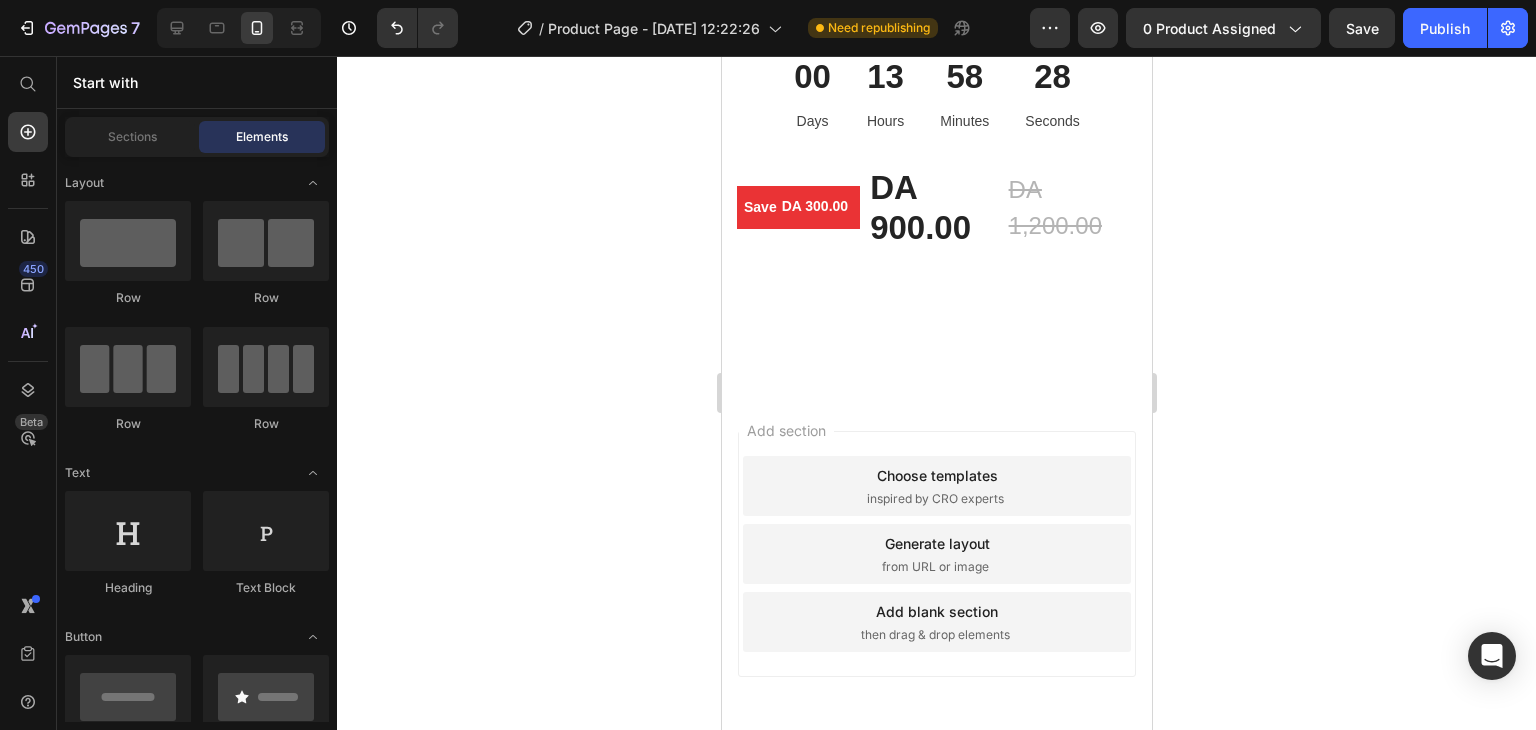 drag, startPoint x: 1026, startPoint y: 317, endPoint x: 1043, endPoint y: 410, distance: 94.54099 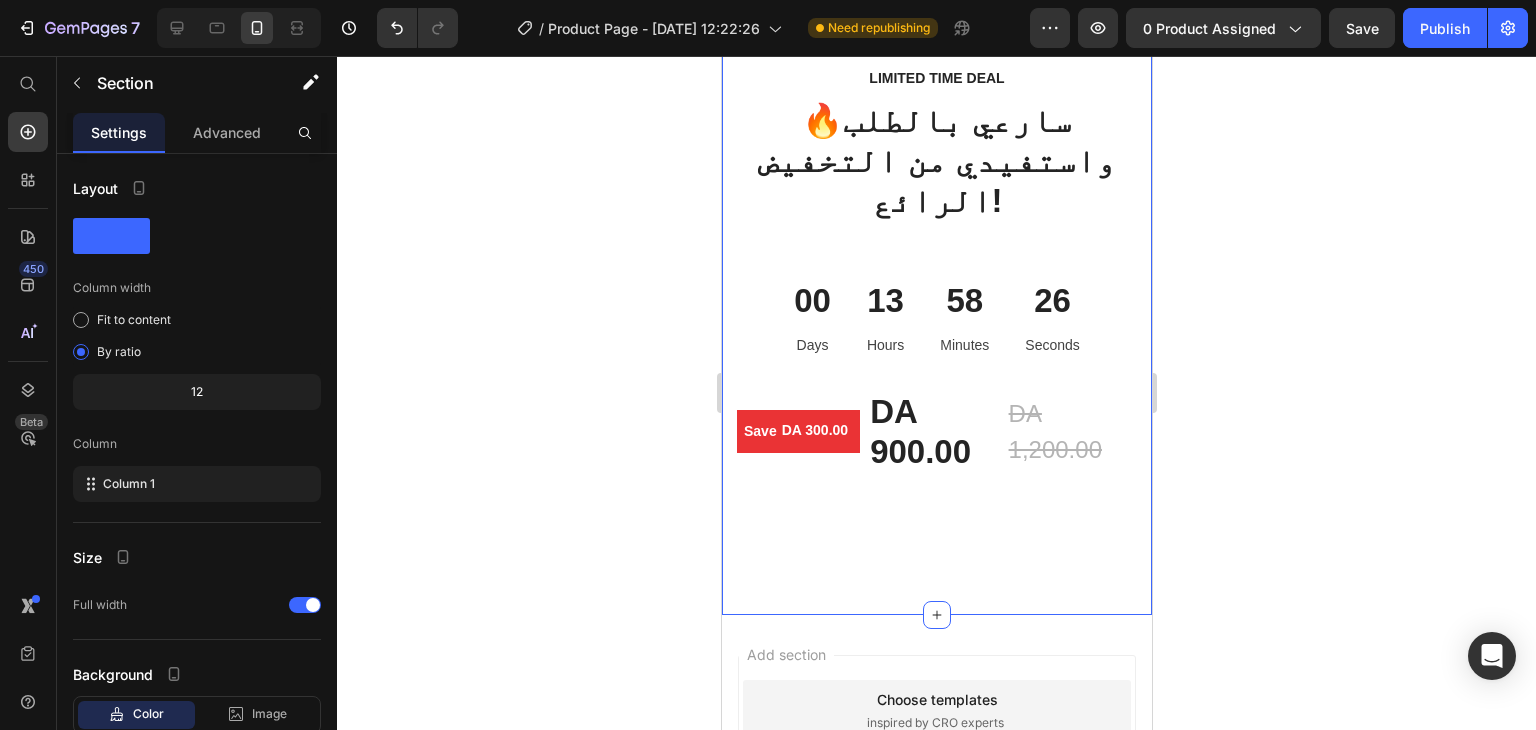 scroll, scrollTop: 3139, scrollLeft: 0, axis: vertical 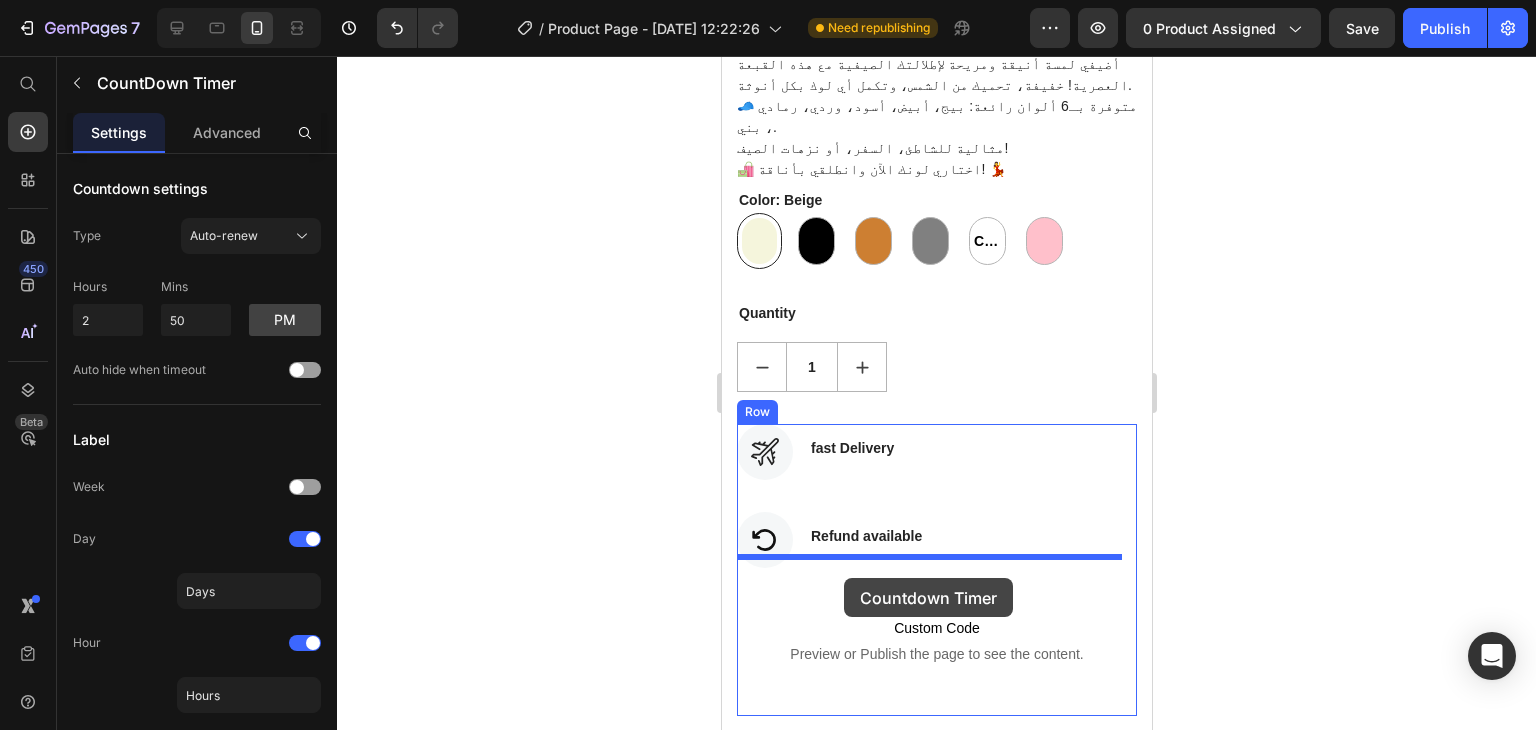 drag, startPoint x: 951, startPoint y: 289, endPoint x: 843, endPoint y: 578, distance: 308.52066 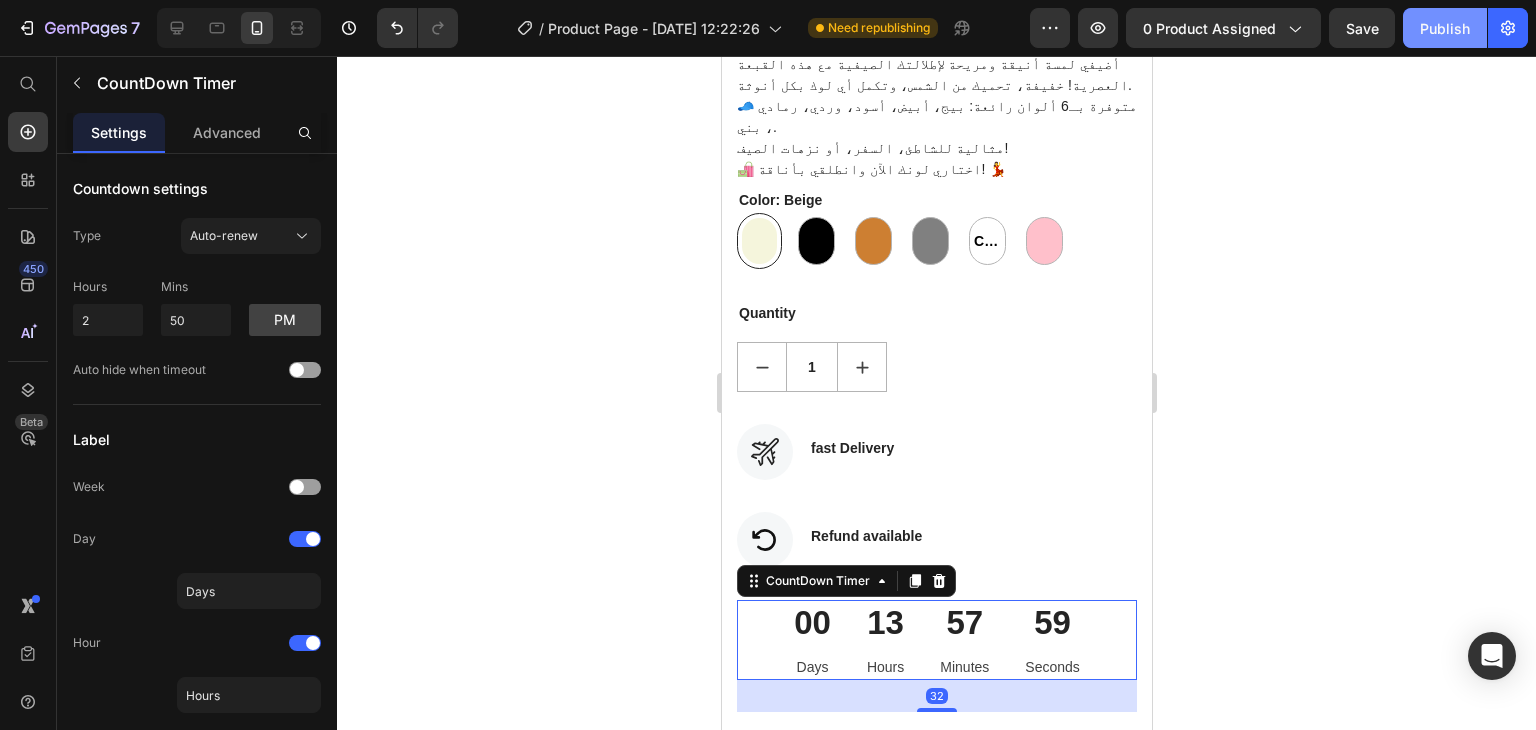 click on "Publish" at bounding box center (1445, 28) 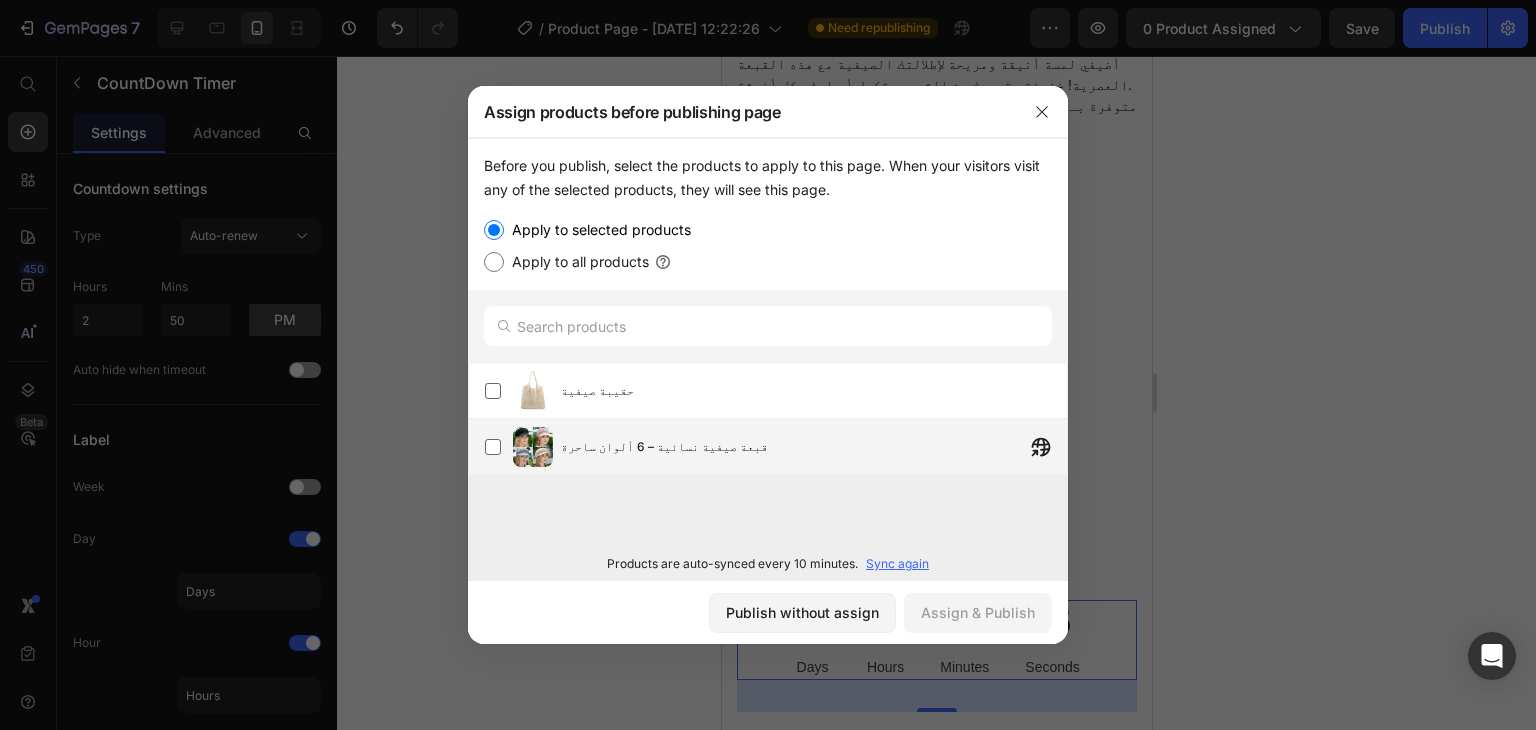 click on "قبعة صيفية نسائية – 6 ألوان ساحرة" at bounding box center [664, 447] 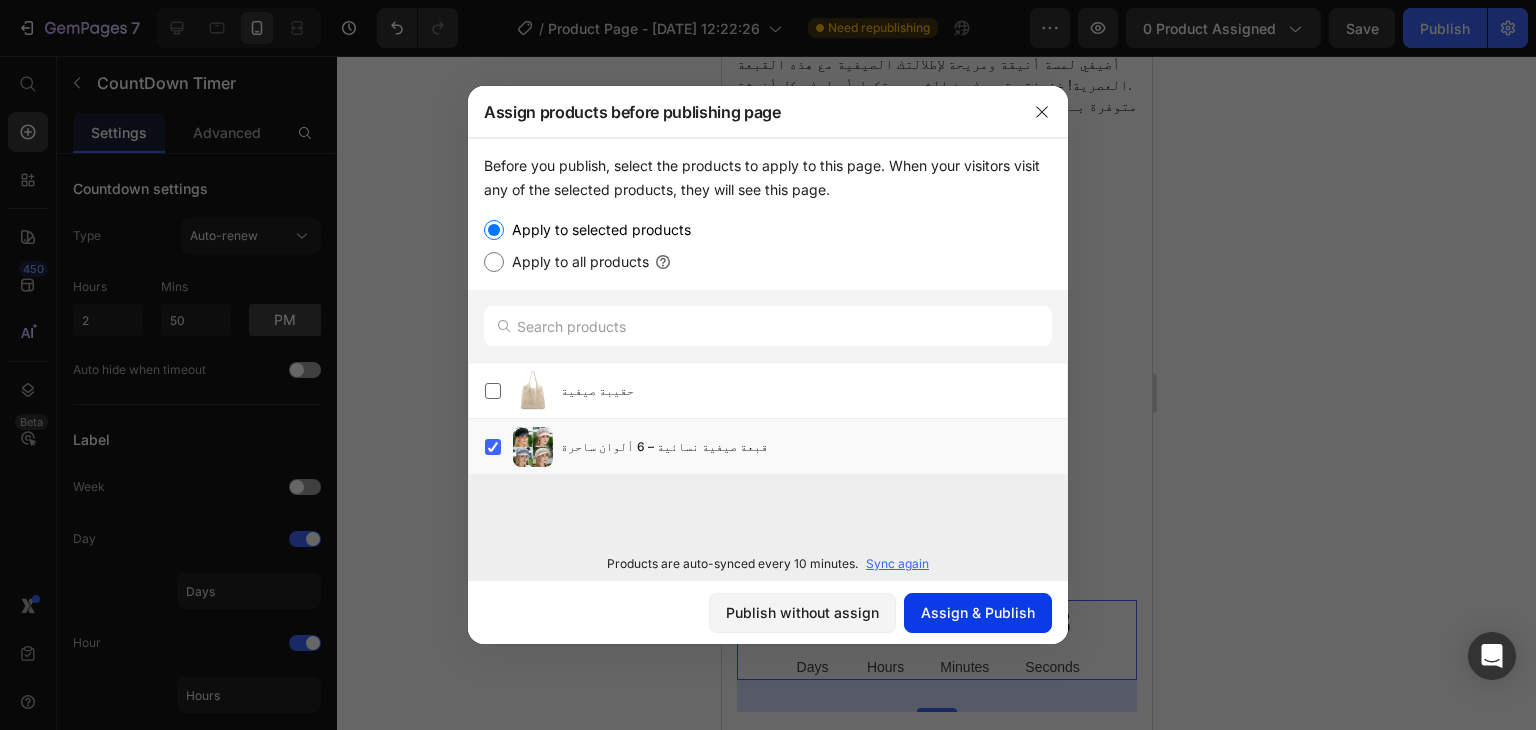 click on "Assign & Publish" at bounding box center [978, 612] 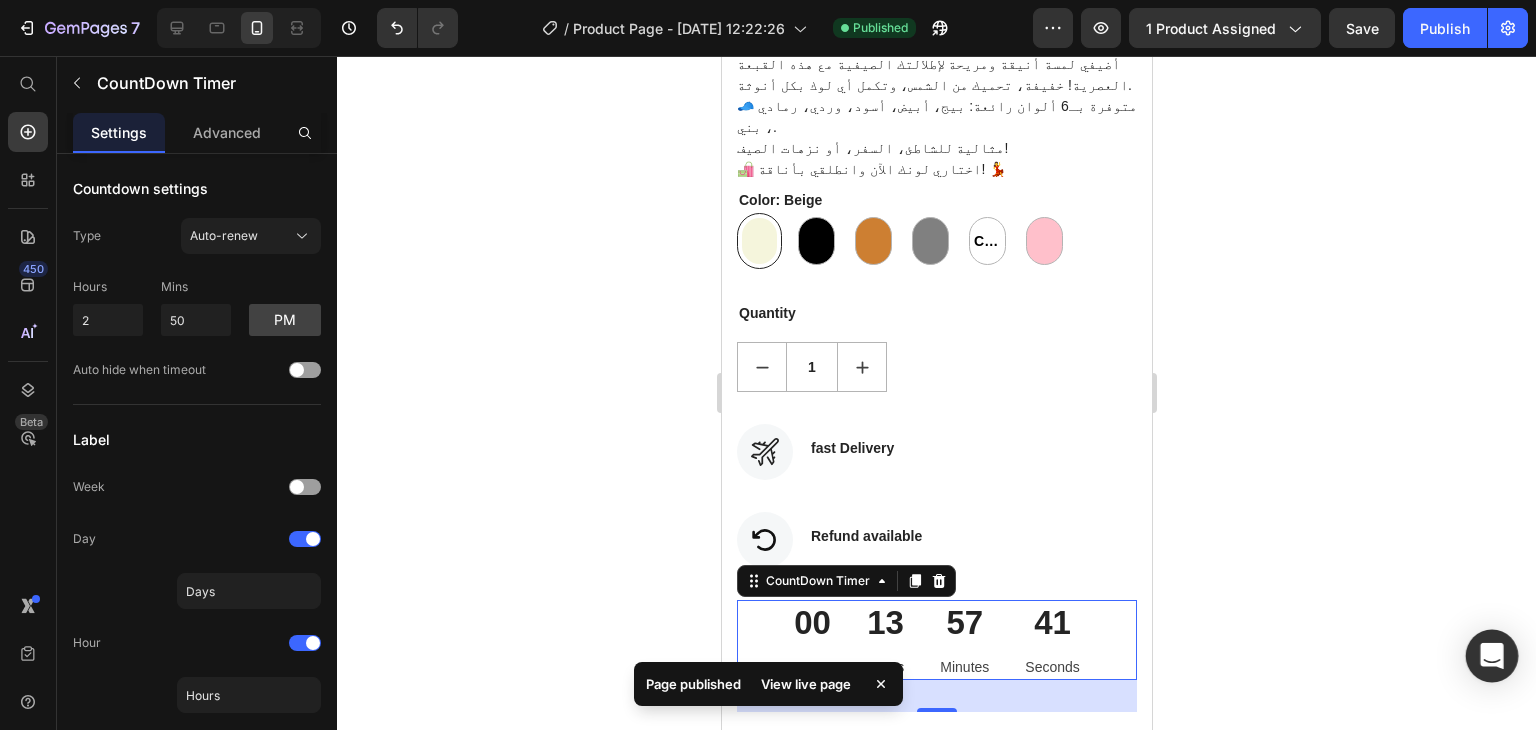 click at bounding box center (1492, 656) 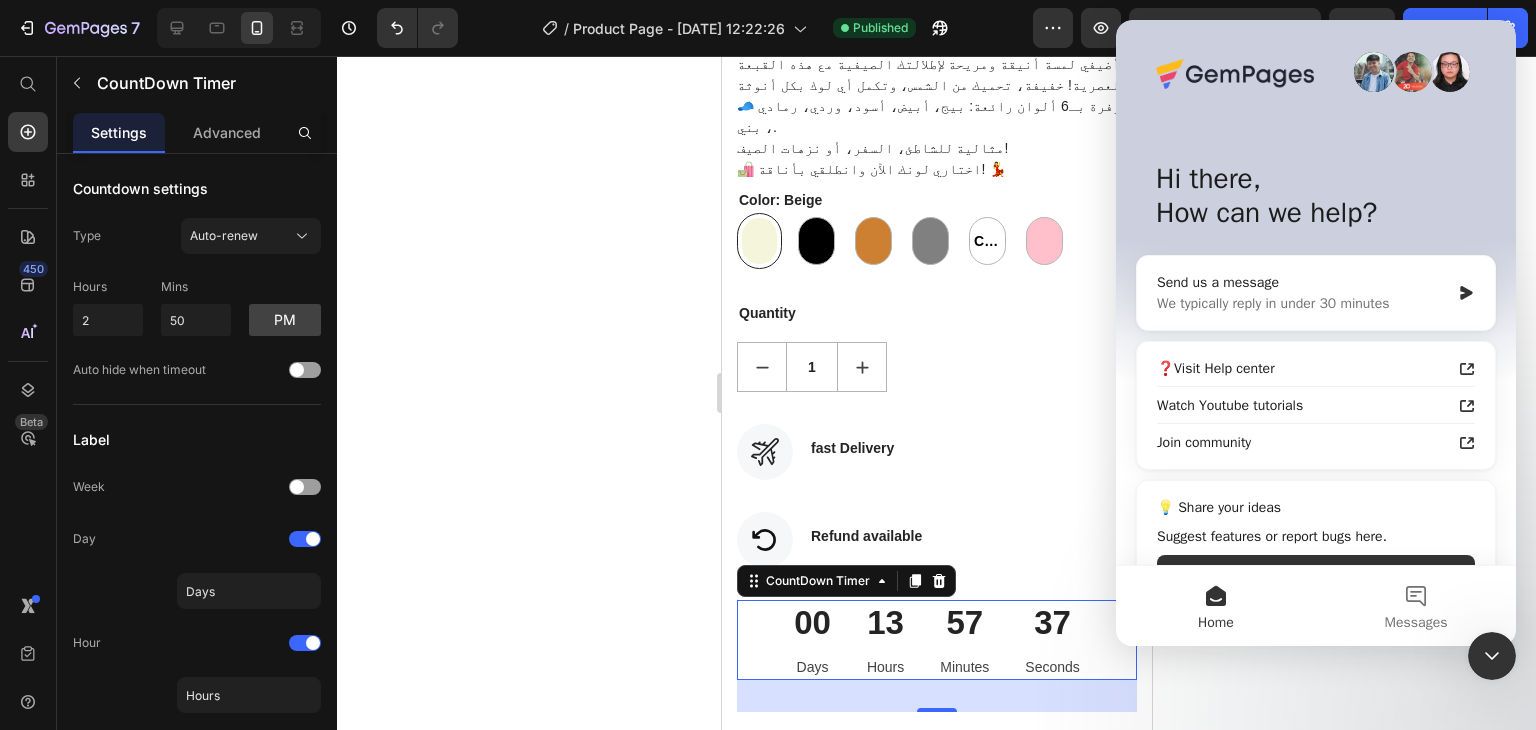 scroll, scrollTop: 0, scrollLeft: 0, axis: both 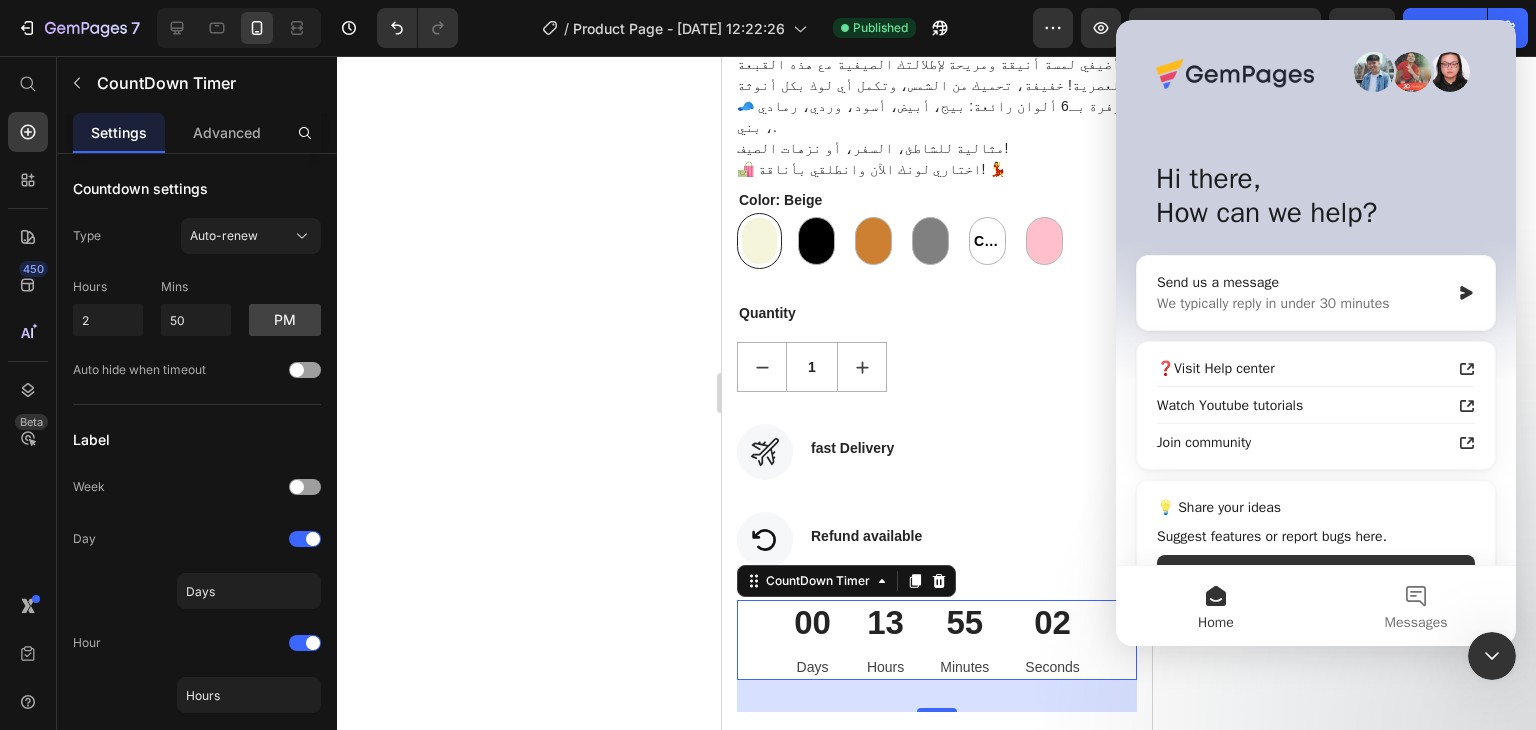 click 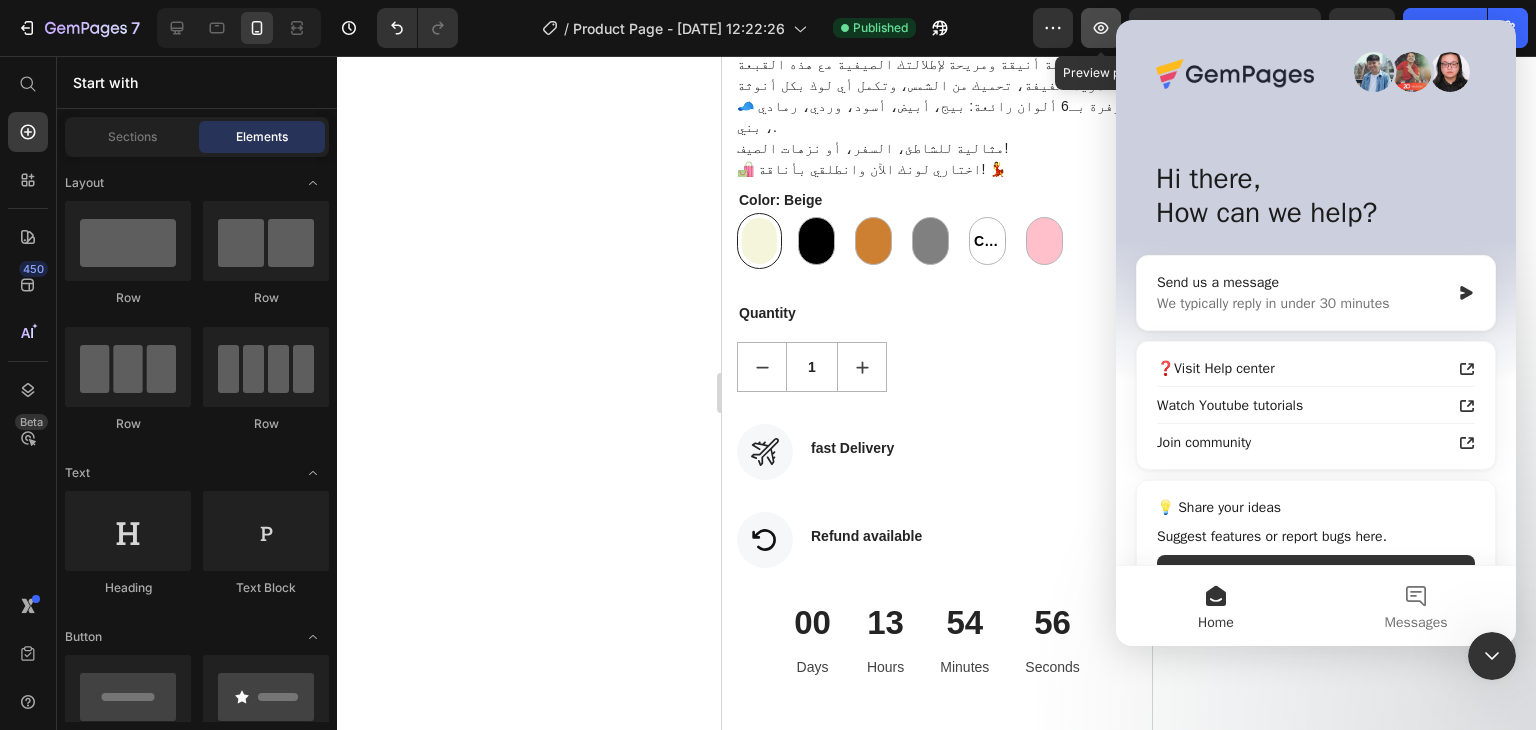 click 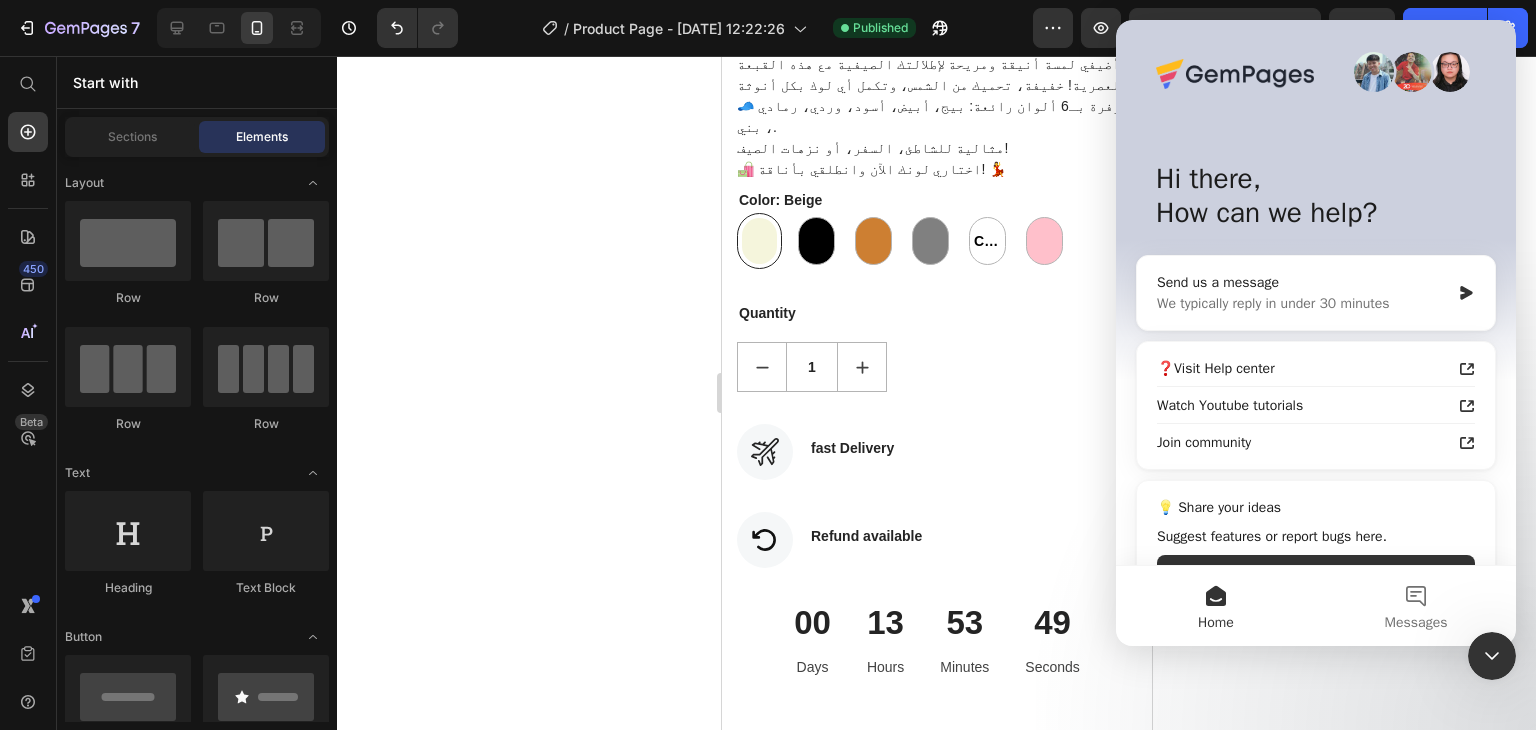 click 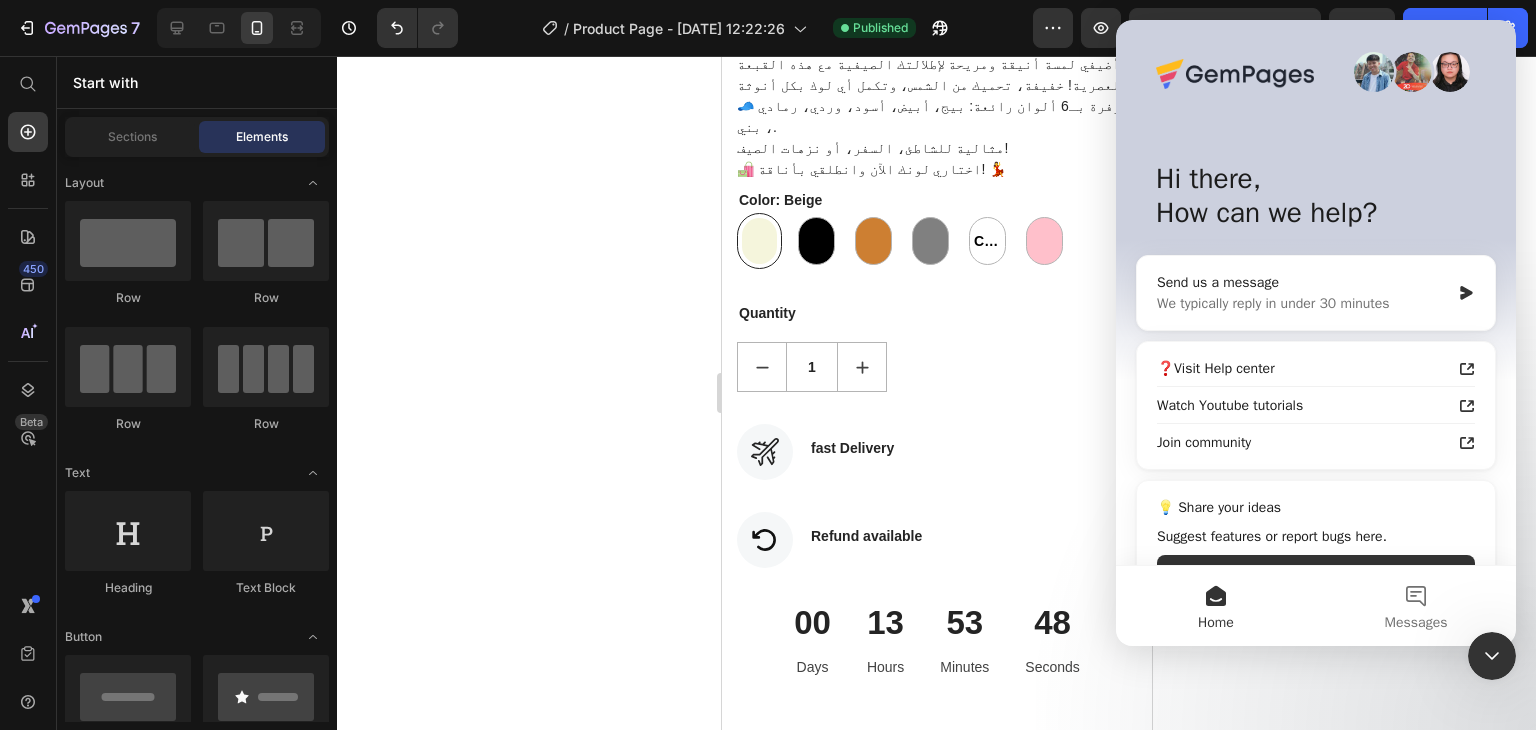 click 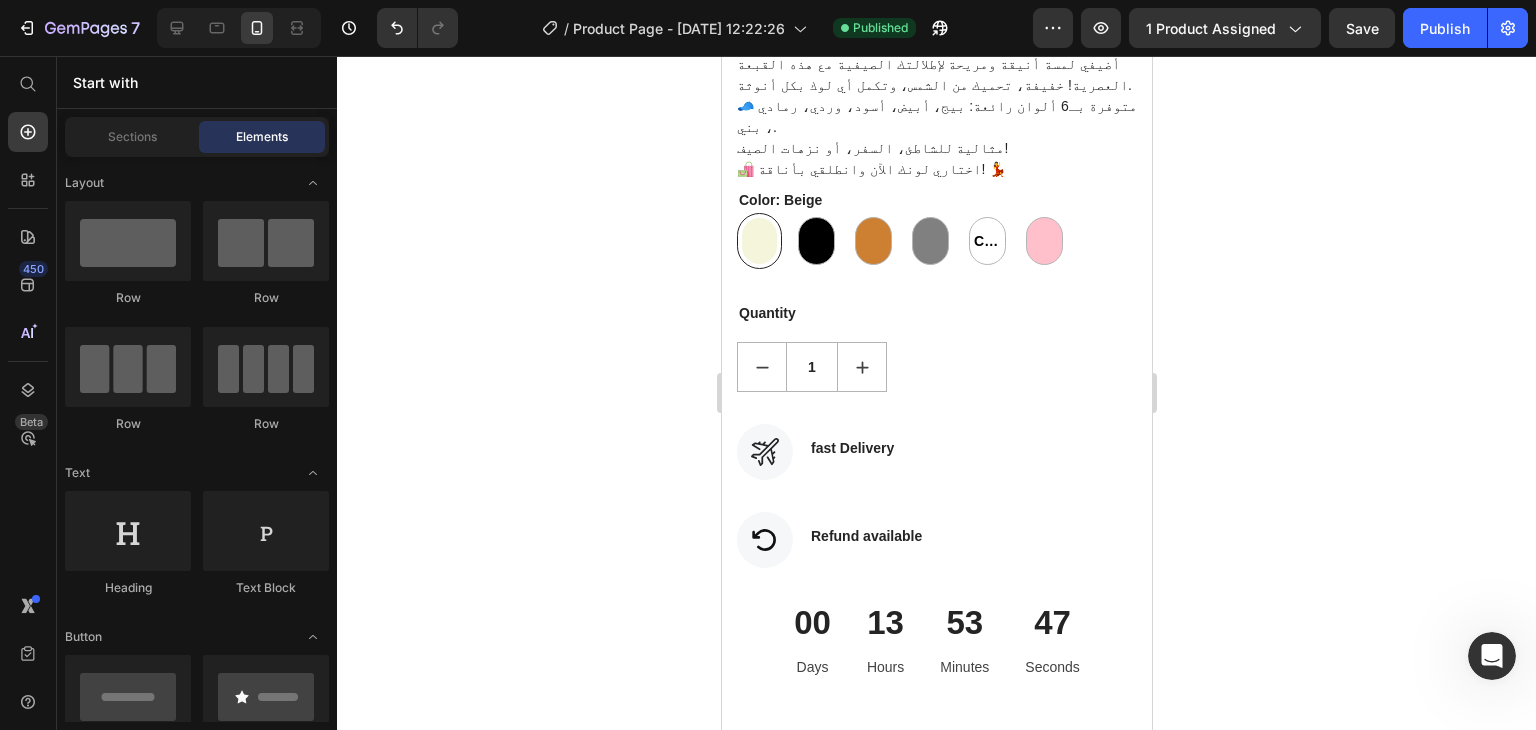 scroll, scrollTop: 0, scrollLeft: 0, axis: both 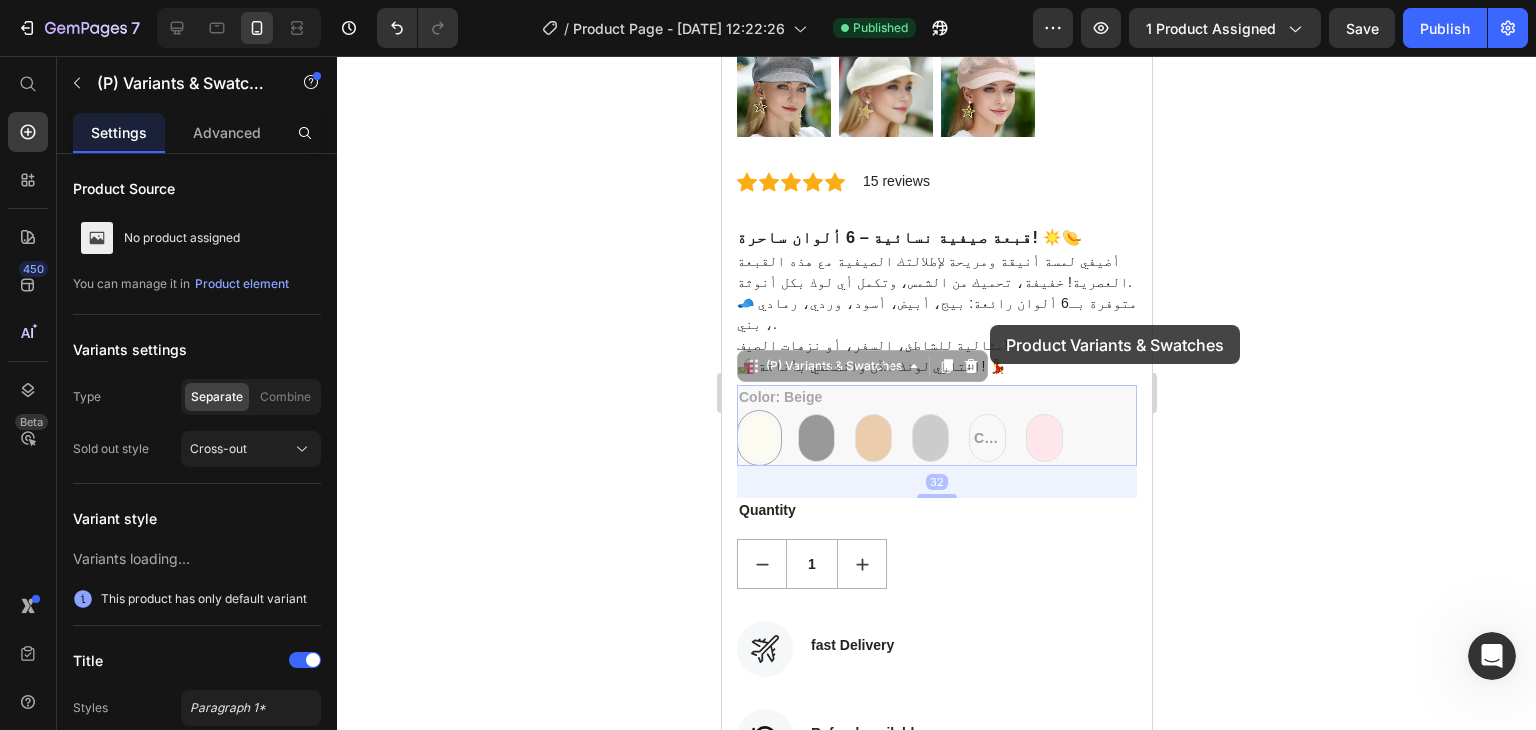 drag, startPoint x: 988, startPoint y: 330, endPoint x: 1003, endPoint y: 373, distance: 45.54119 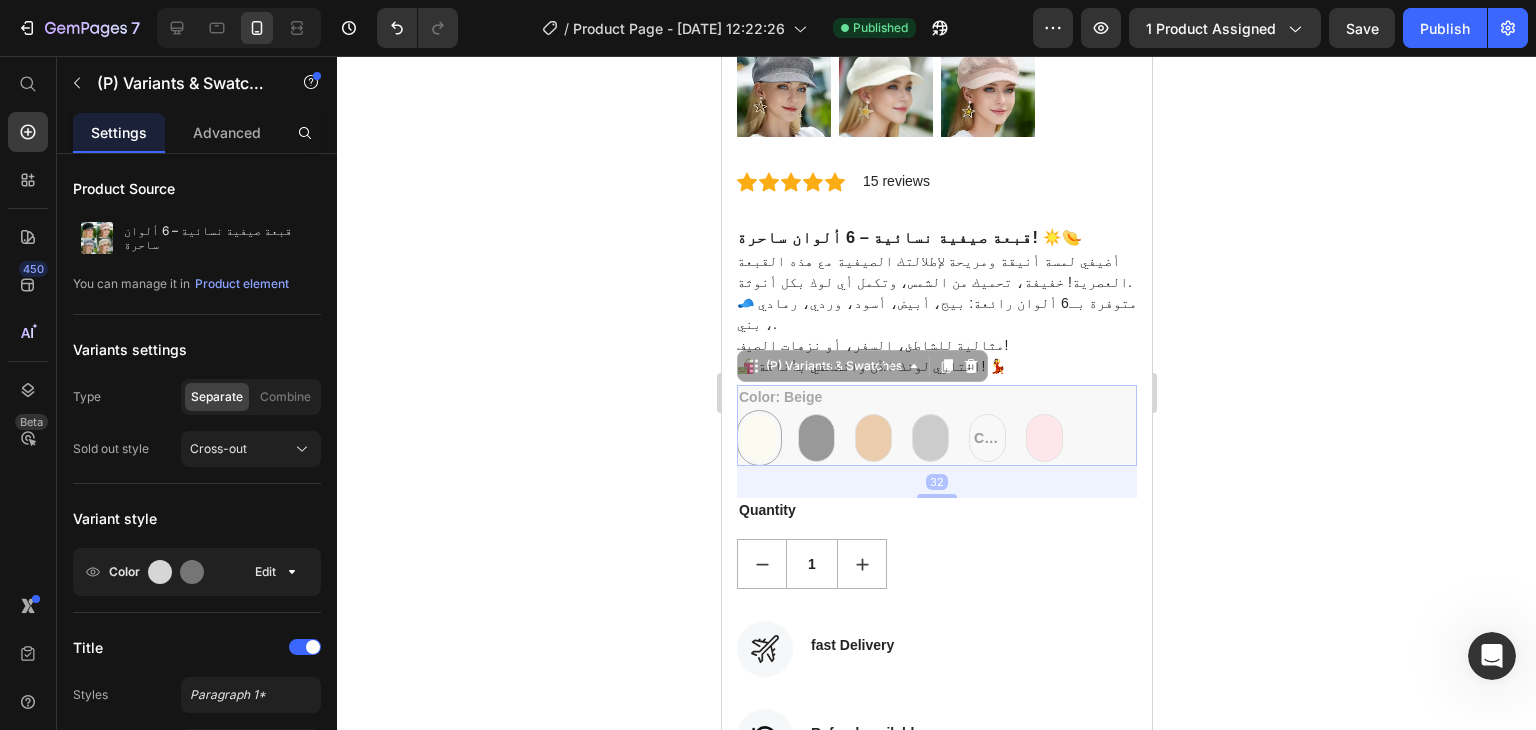 radio on "true" 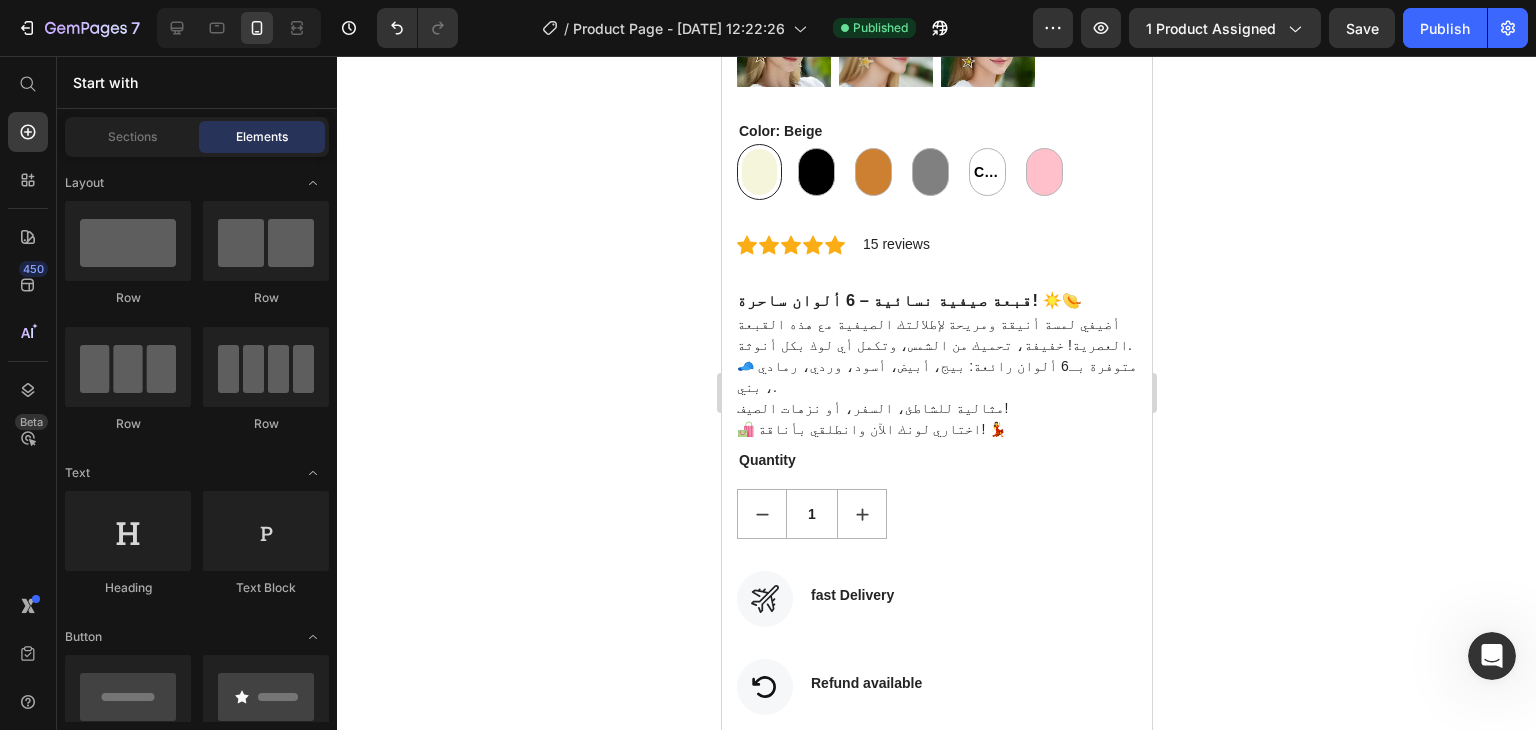 scroll, scrollTop: 905, scrollLeft: 0, axis: vertical 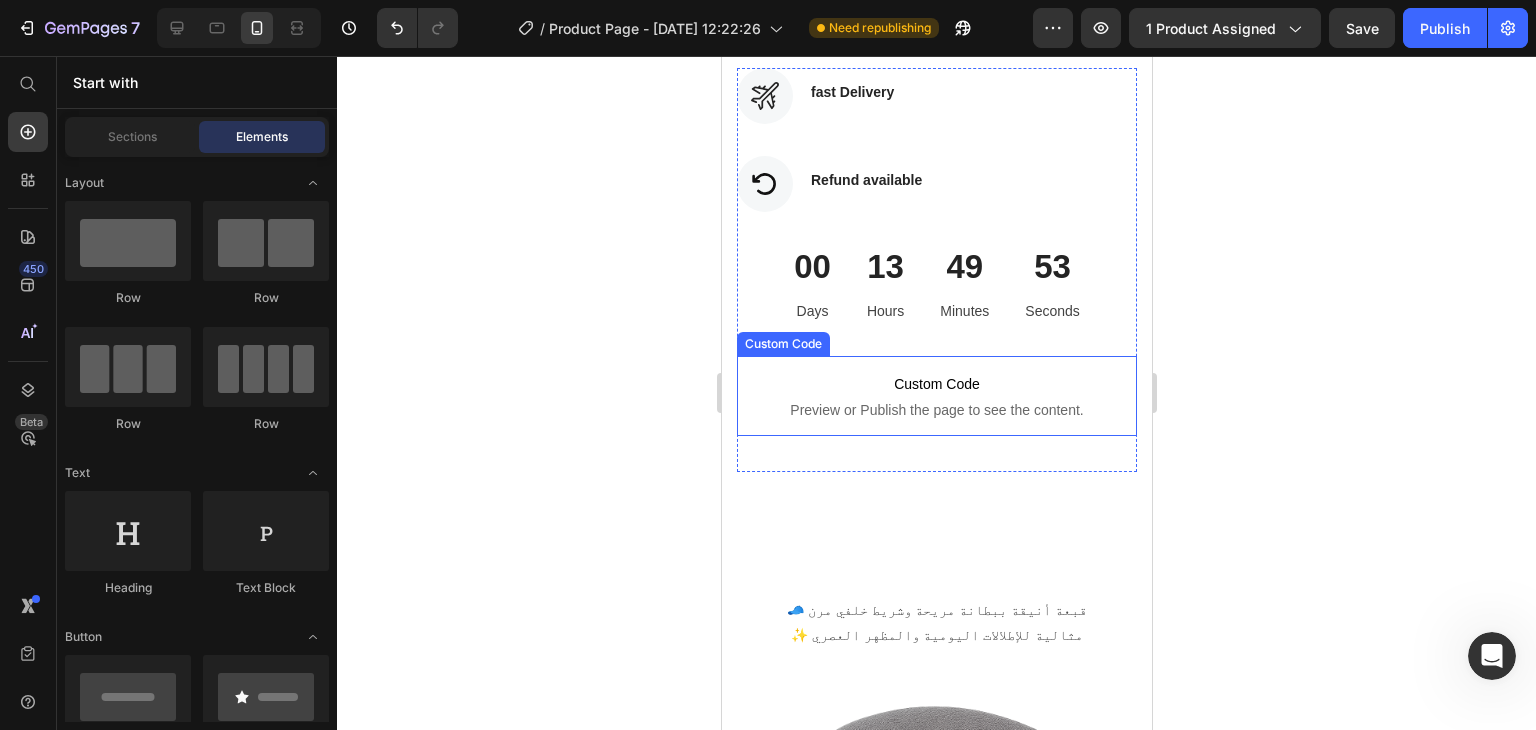 click on "Preview or Publish the page to see the content." at bounding box center (936, 410) 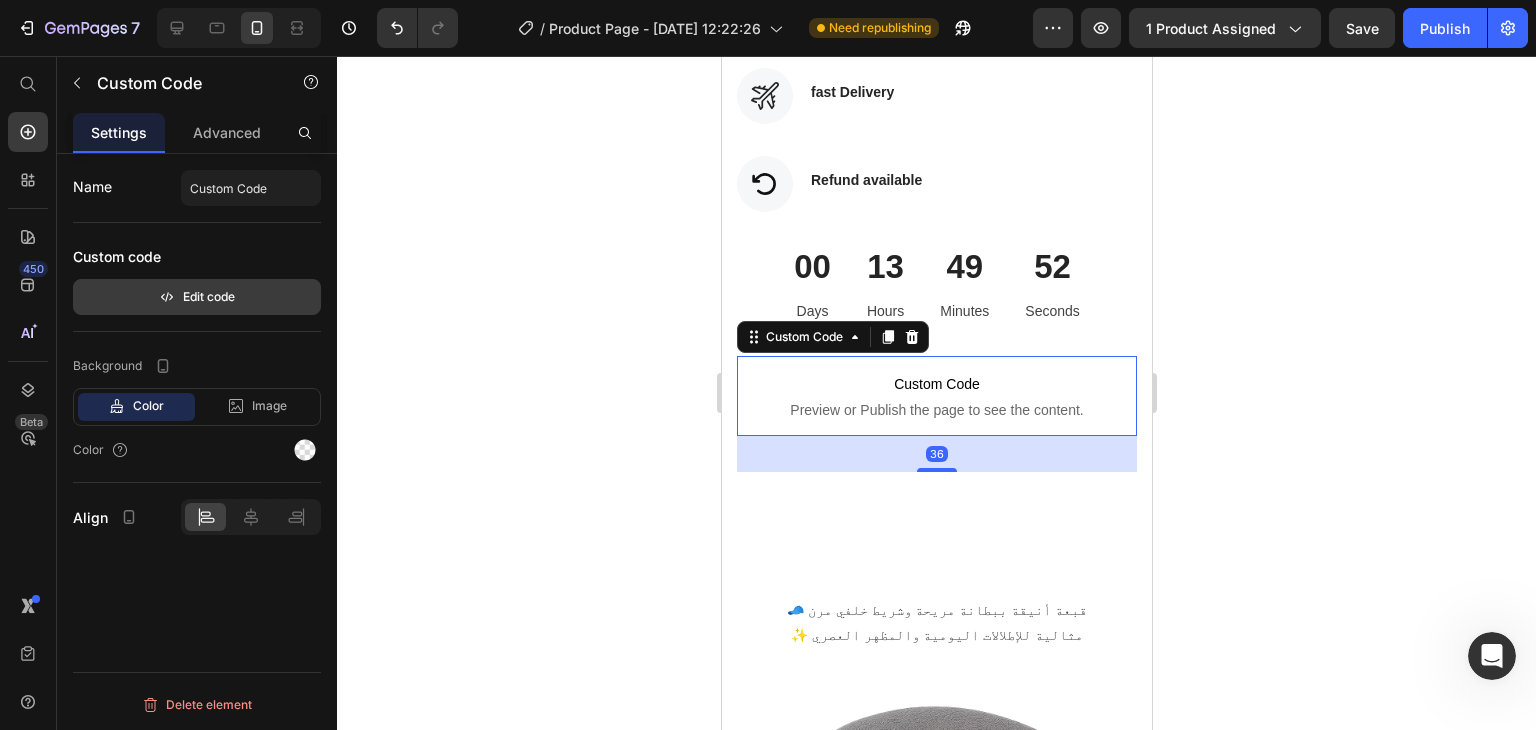 click on "Edit code" at bounding box center (197, 297) 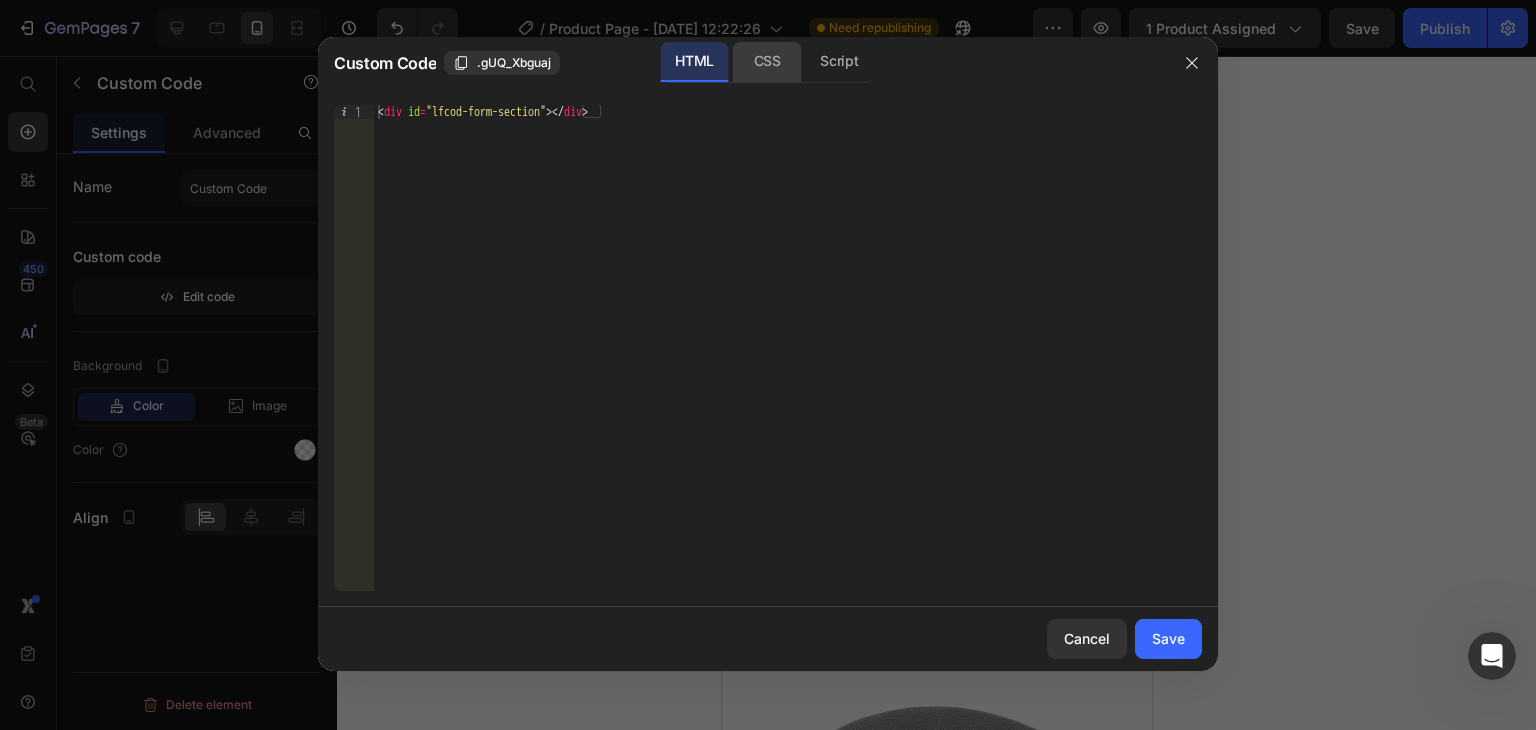 click on "CSS" 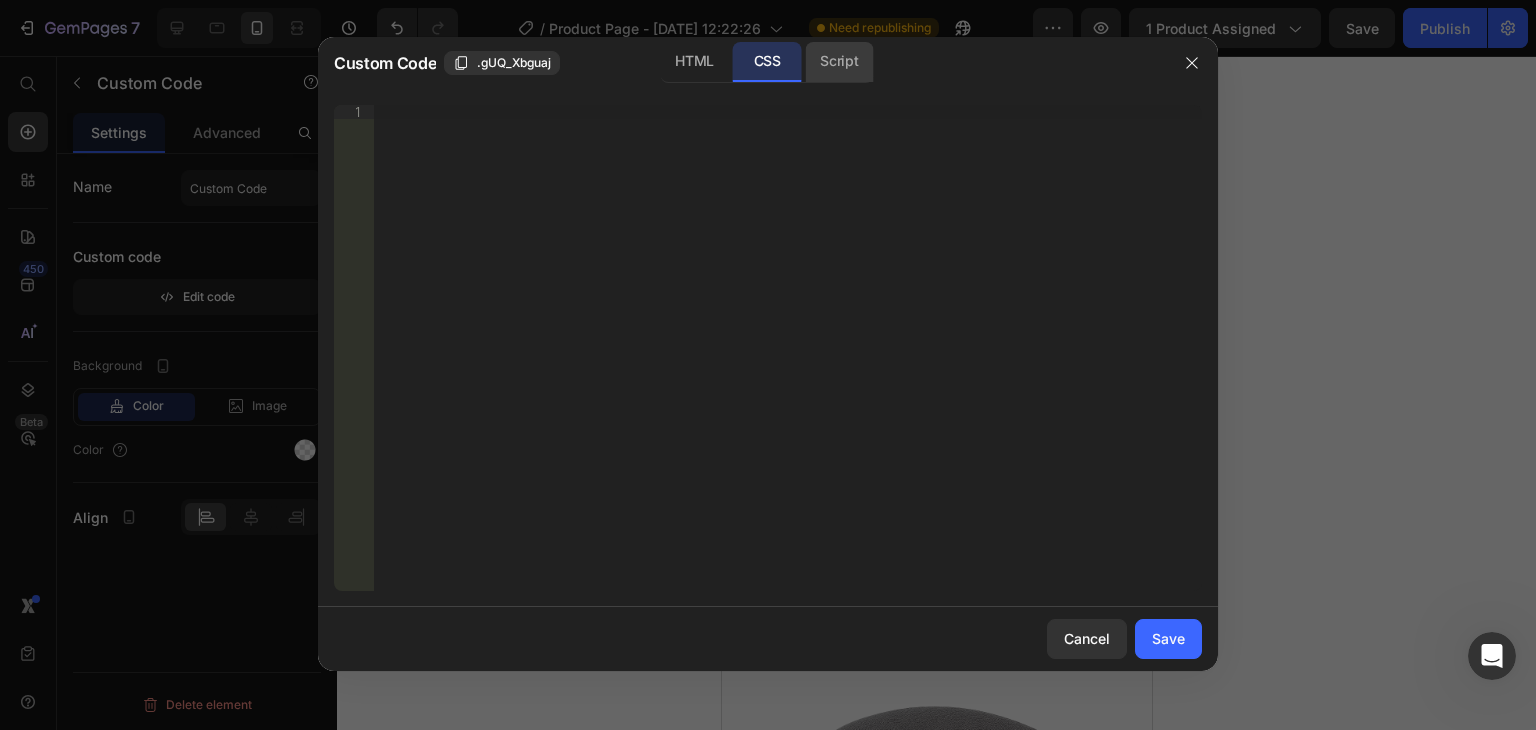 drag, startPoint x: 842, startPoint y: 71, endPoint x: 810, endPoint y: 66, distance: 32.38827 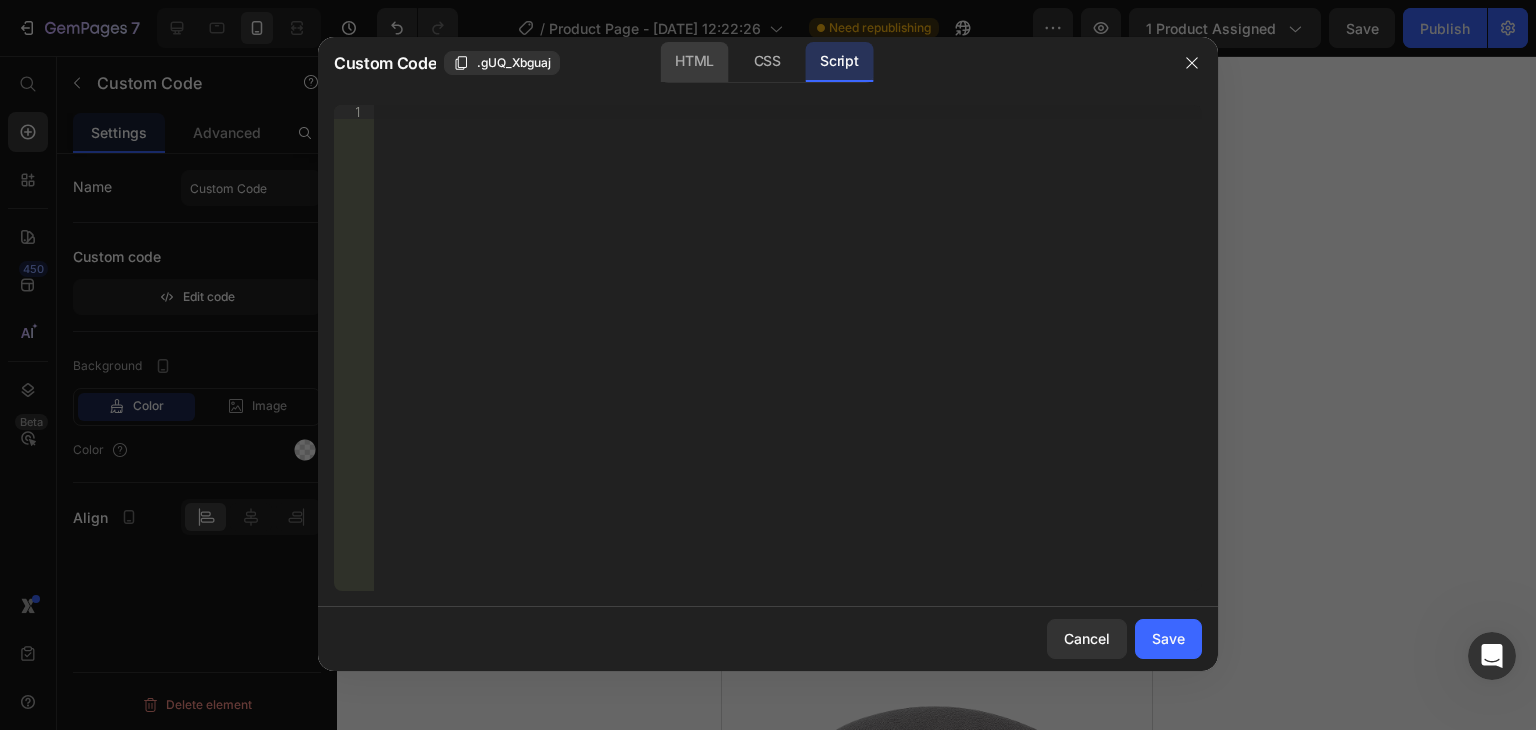 click on "HTML" 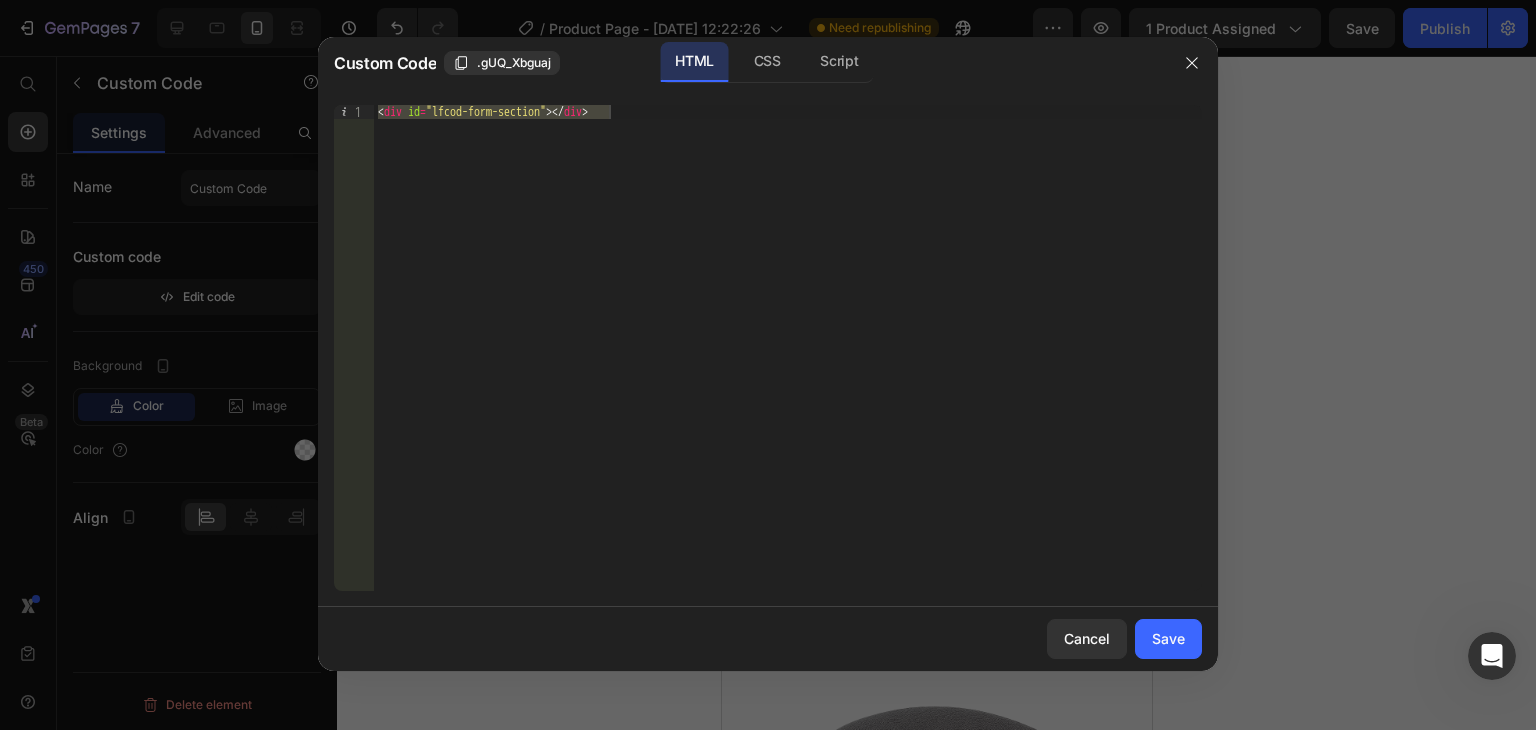 click on "Save" 